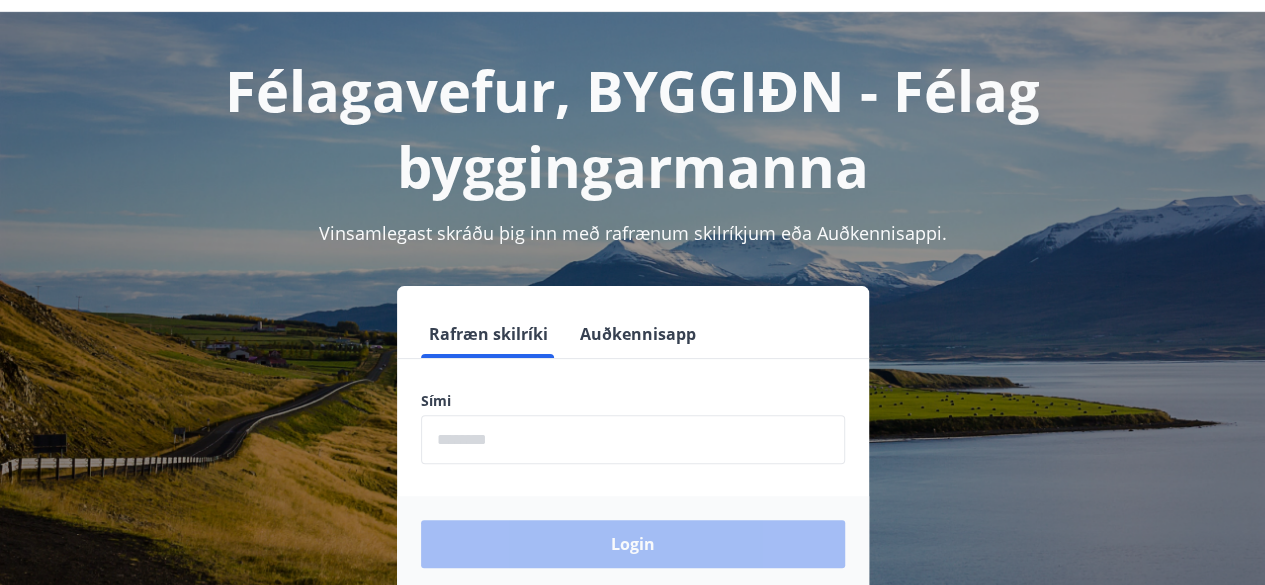 scroll, scrollTop: 100, scrollLeft: 0, axis: vertical 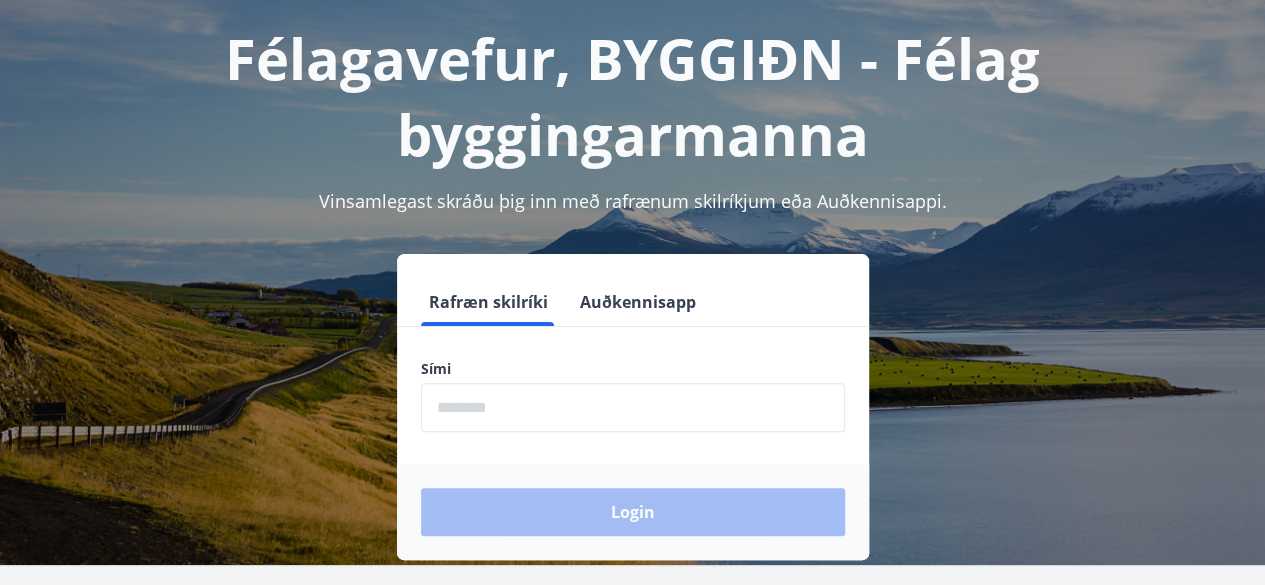 click at bounding box center [633, 407] 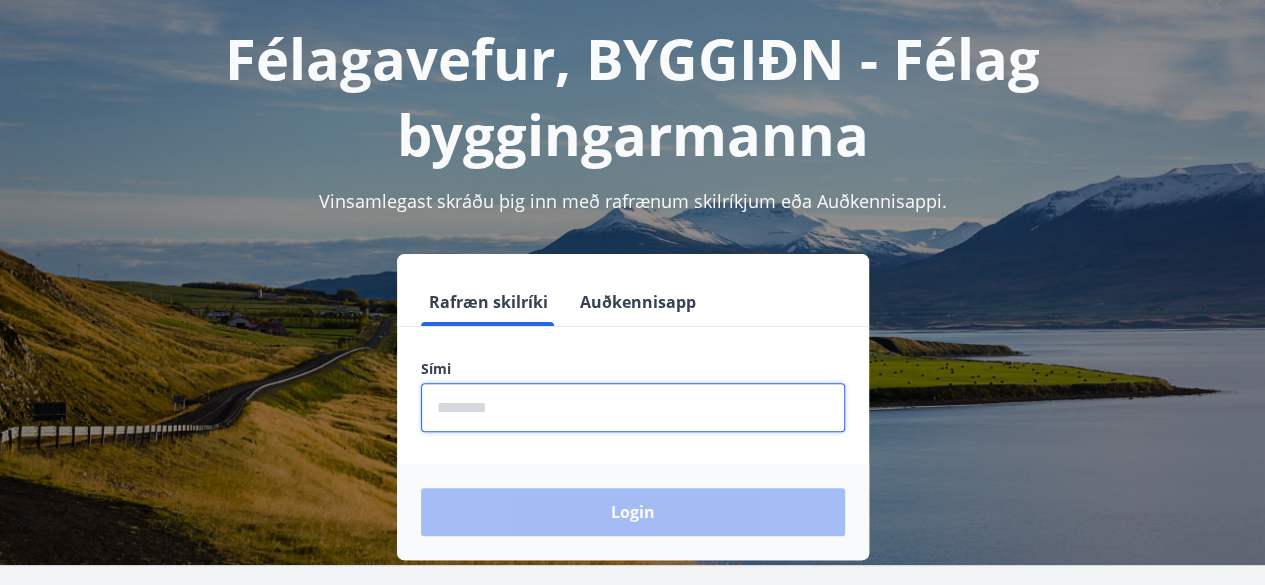 type on "********" 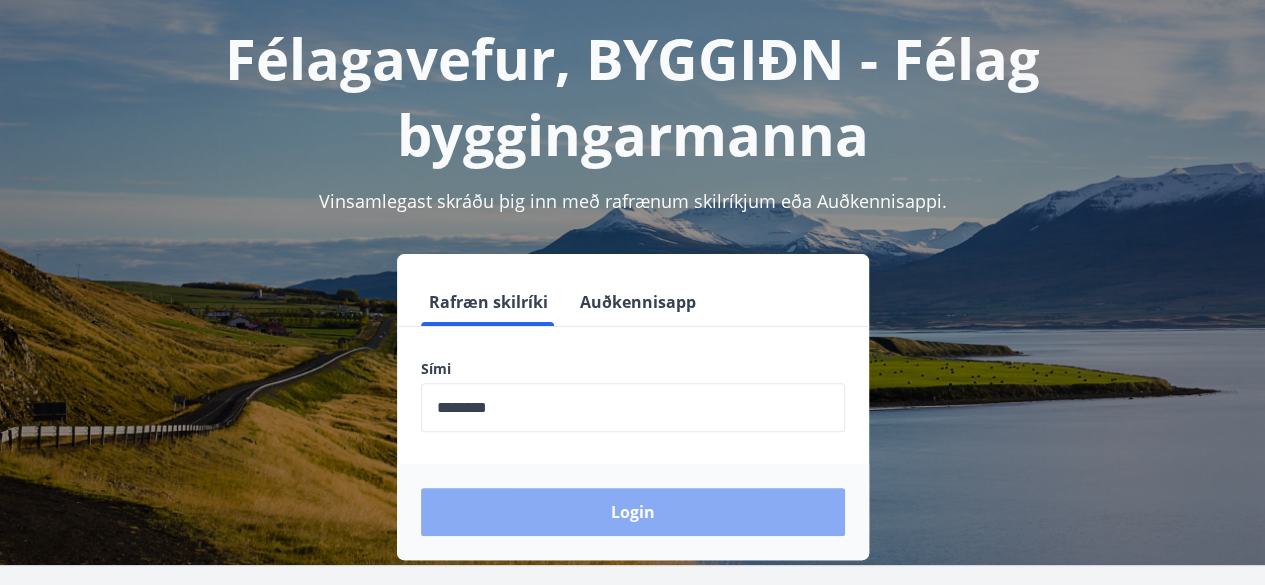 click on "Login" at bounding box center (633, 512) 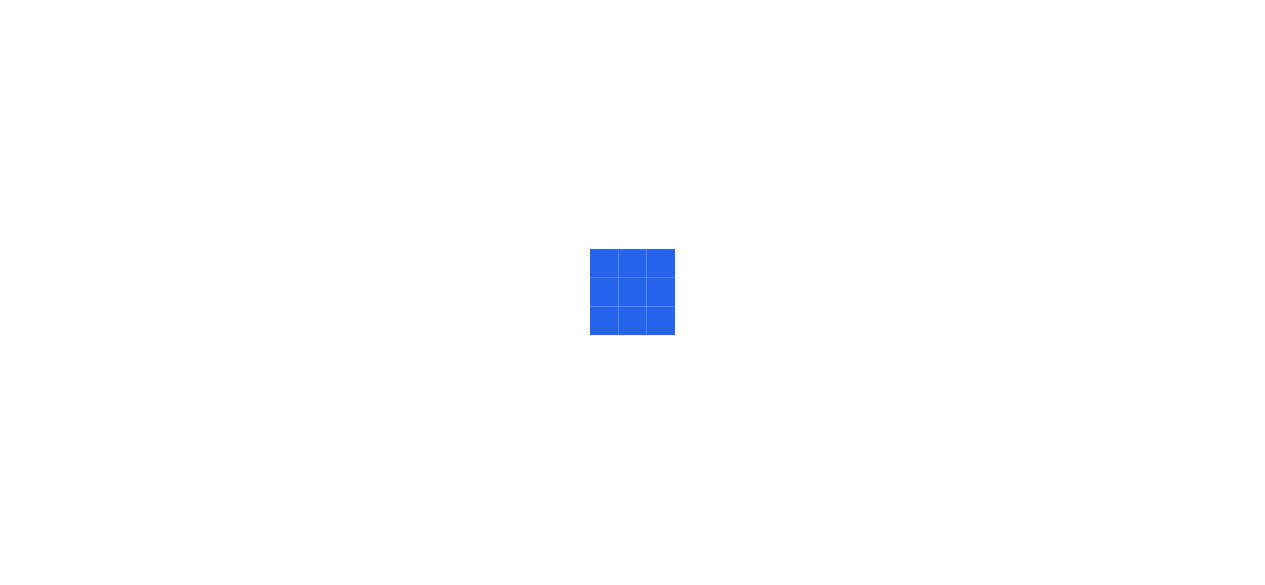scroll, scrollTop: 0, scrollLeft: 0, axis: both 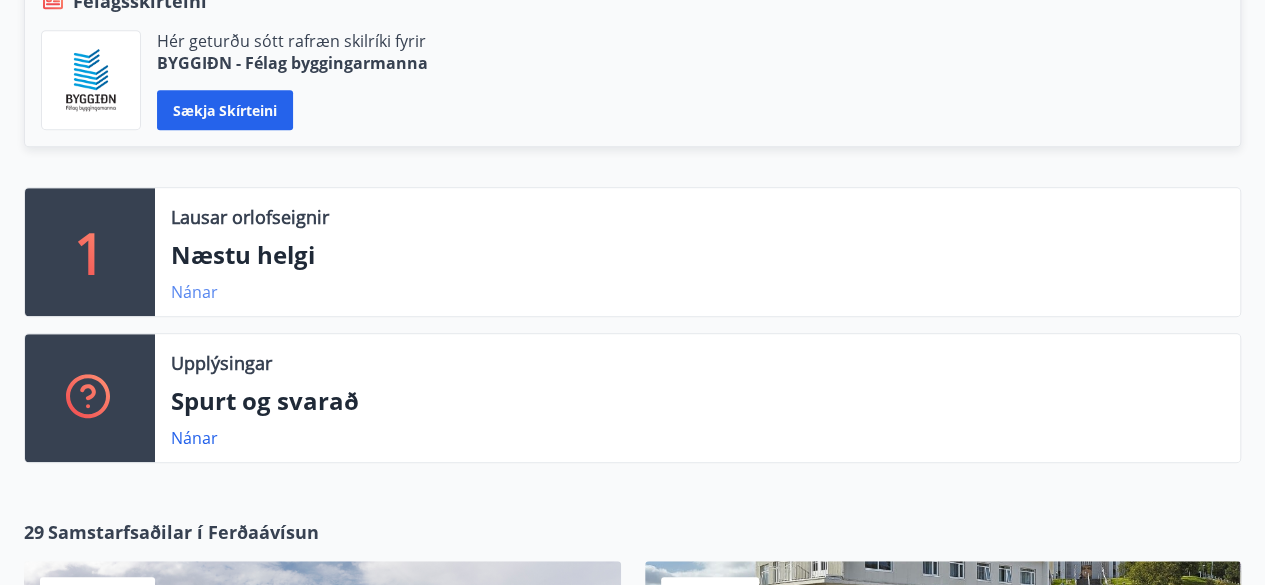 click on "Nánar" at bounding box center [194, 292] 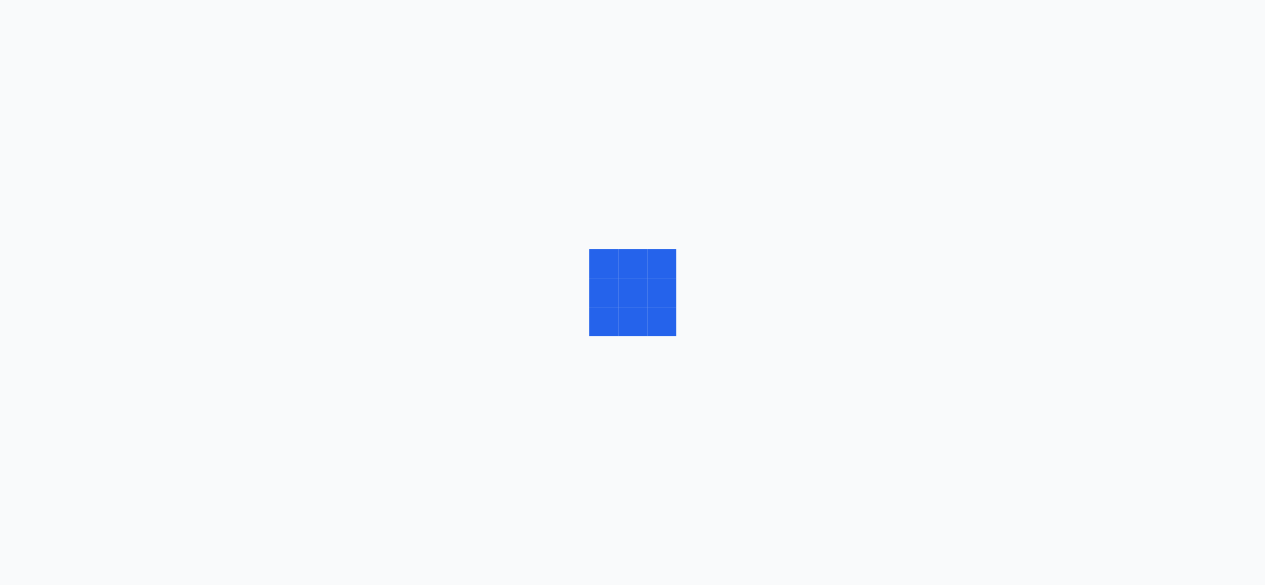scroll, scrollTop: 0, scrollLeft: 0, axis: both 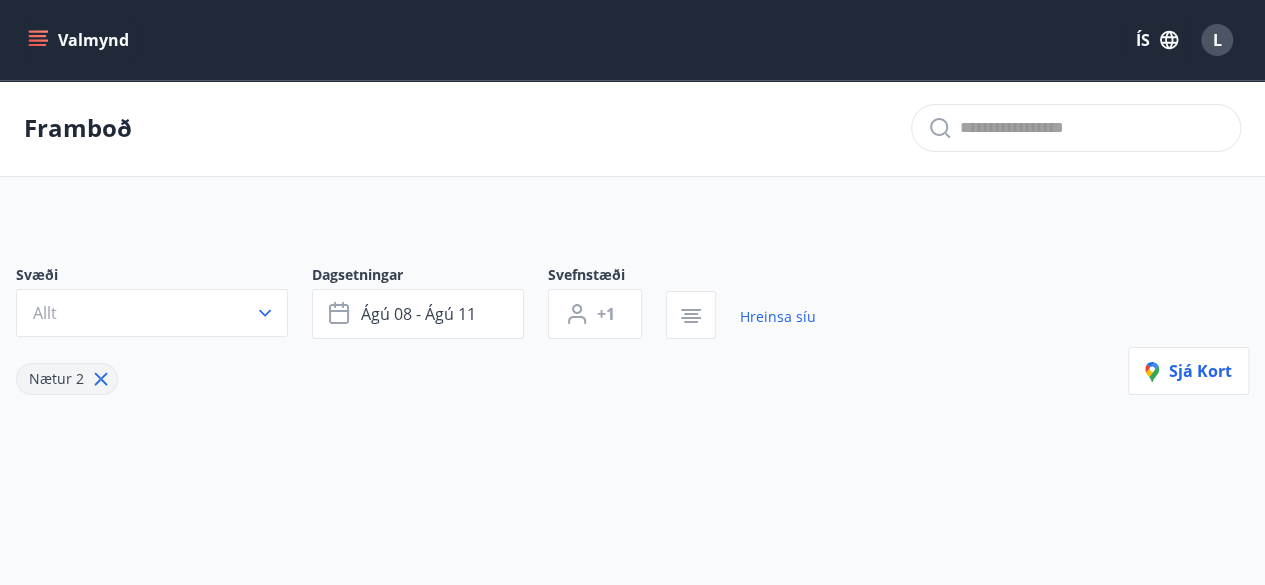type on "*" 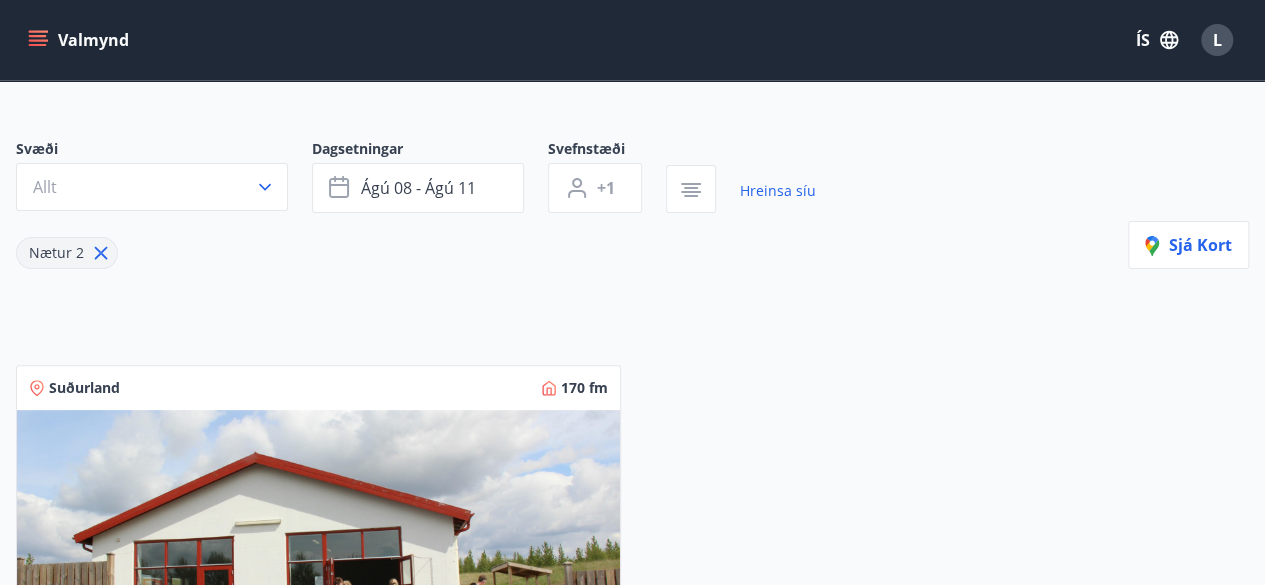 scroll, scrollTop: 0, scrollLeft: 0, axis: both 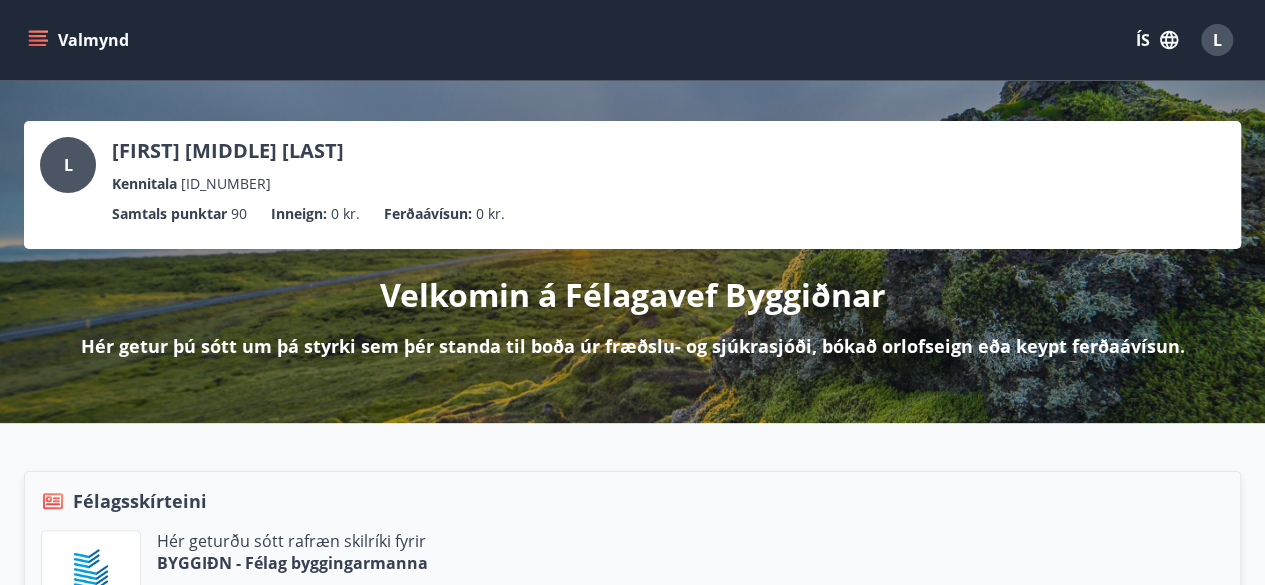 click 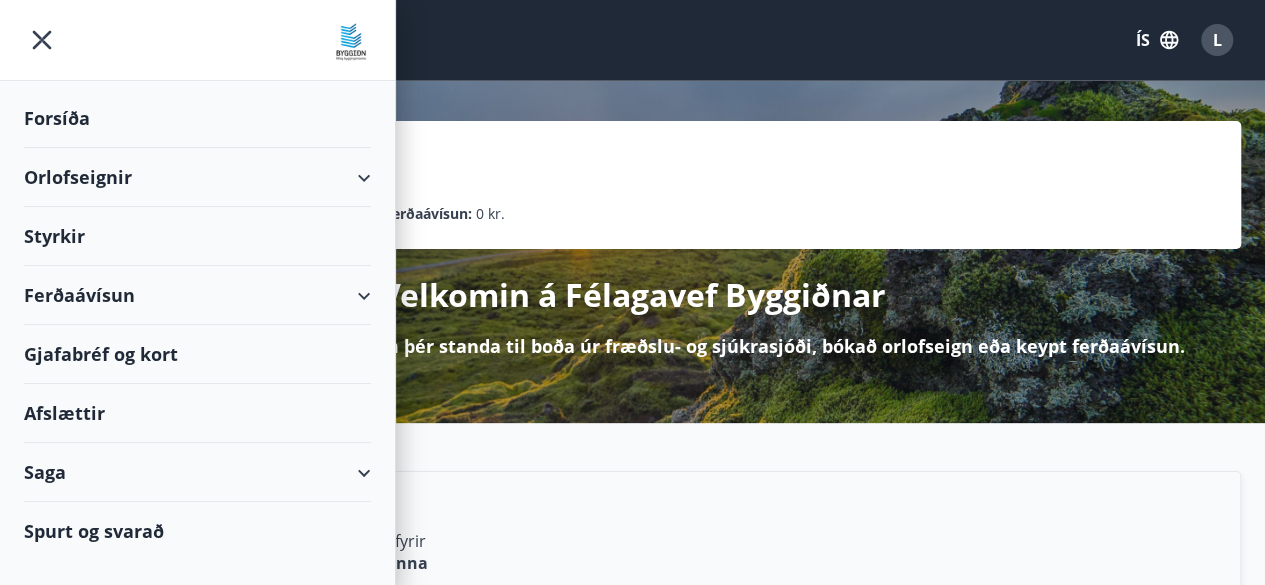 click on "Orlofseignir" at bounding box center [197, 177] 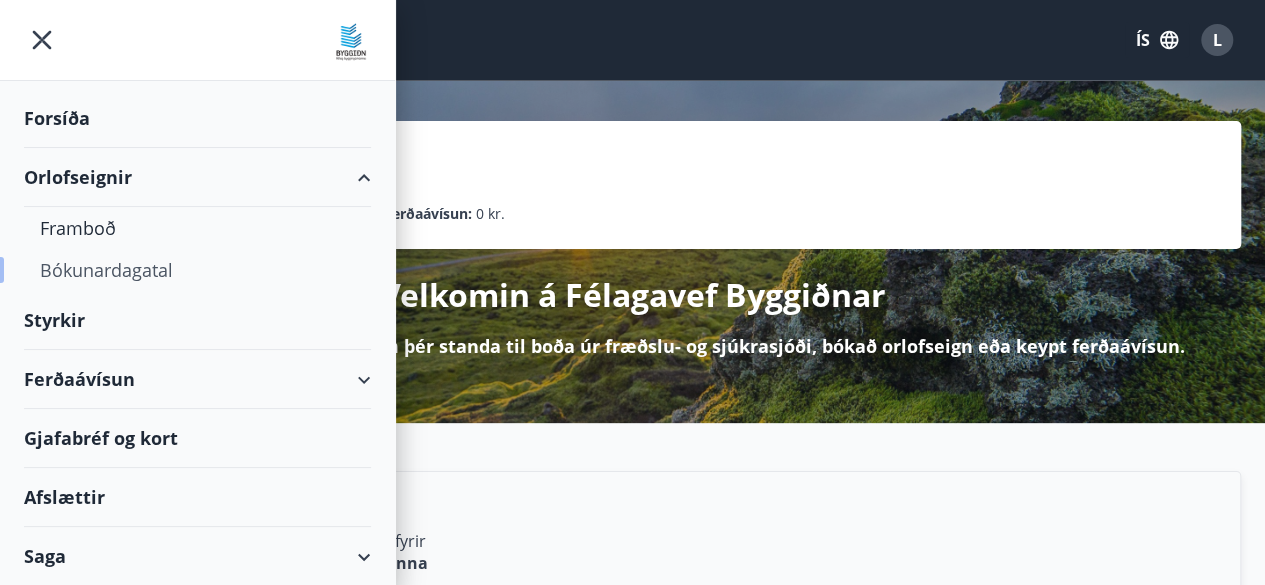 click on "Bókunardagatal" at bounding box center (197, 270) 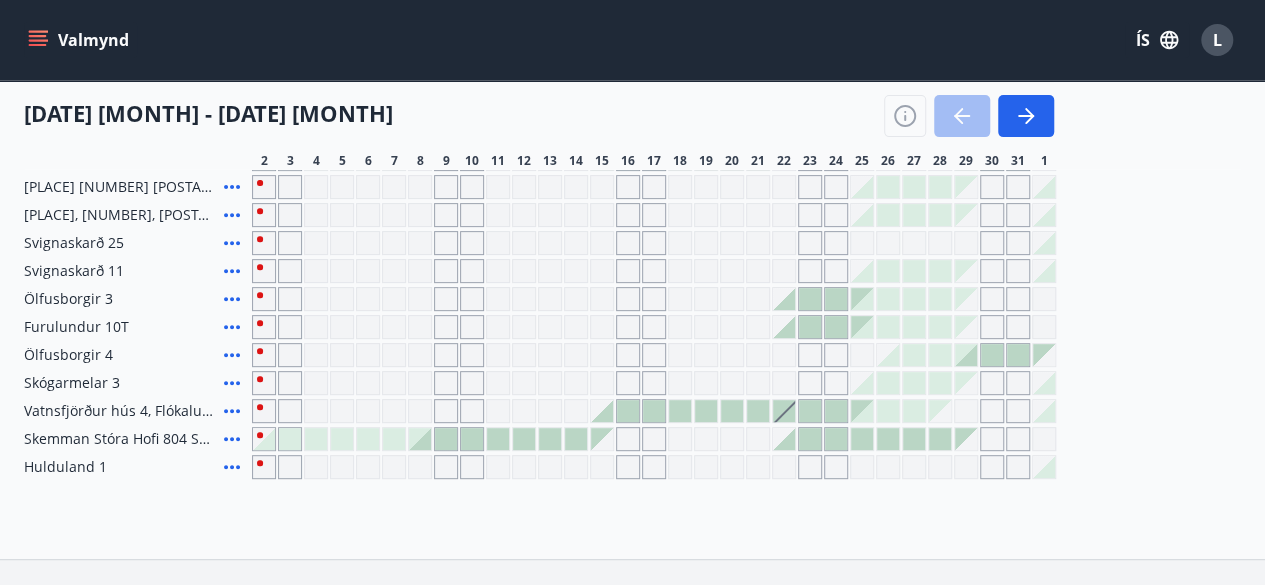 scroll, scrollTop: 300, scrollLeft: 0, axis: vertical 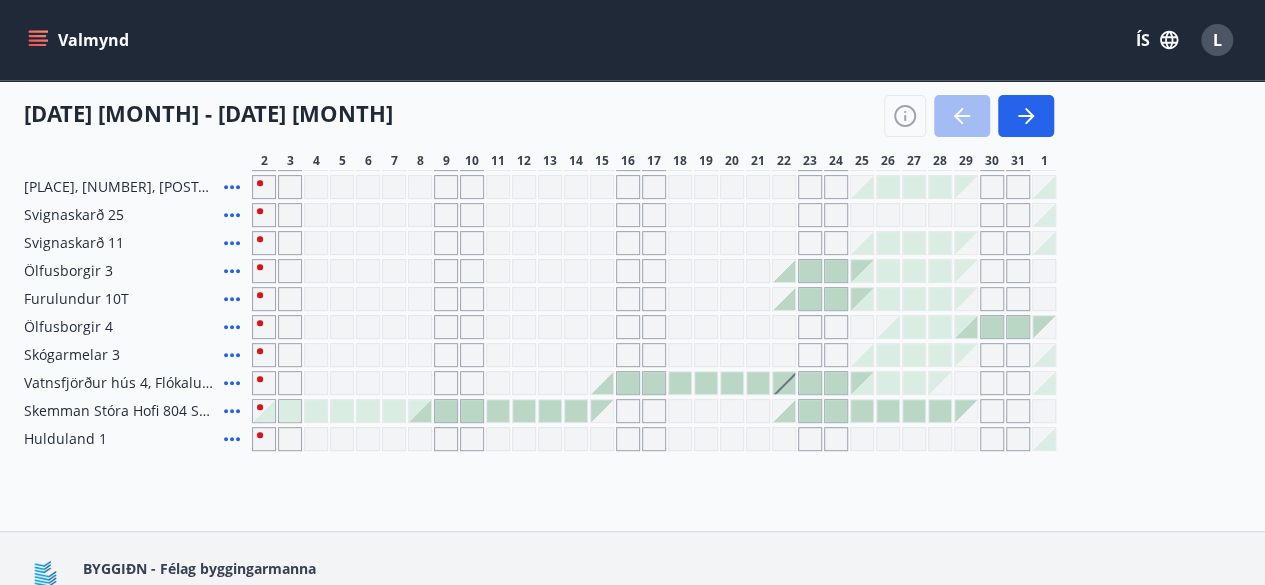 click at bounding box center (342, 355) 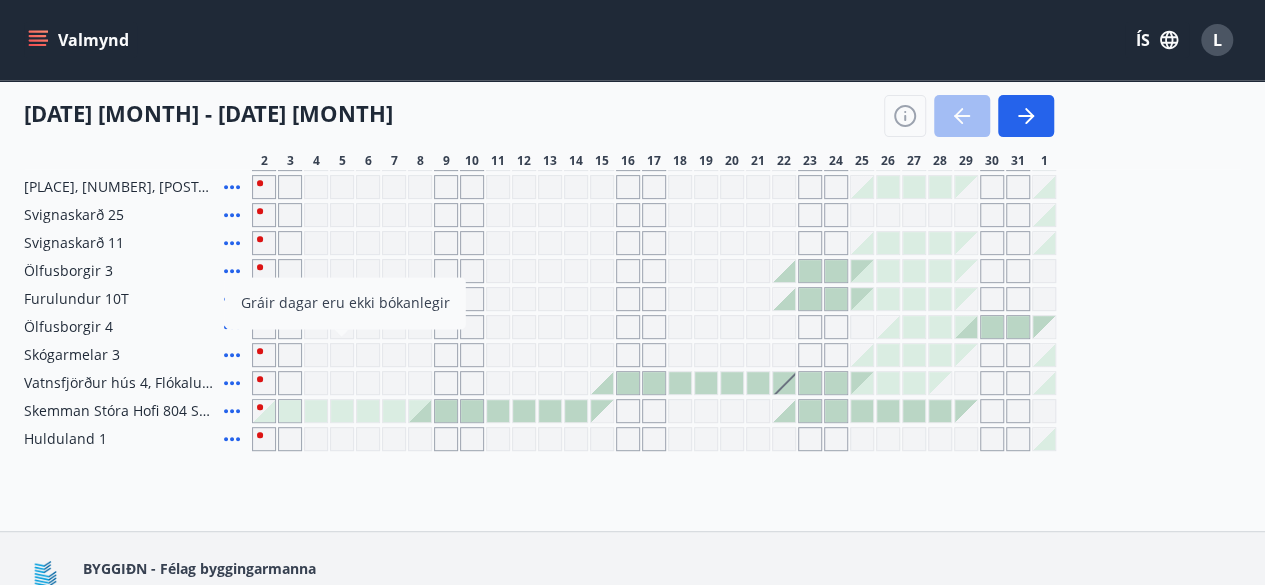 click at bounding box center (862, 355) 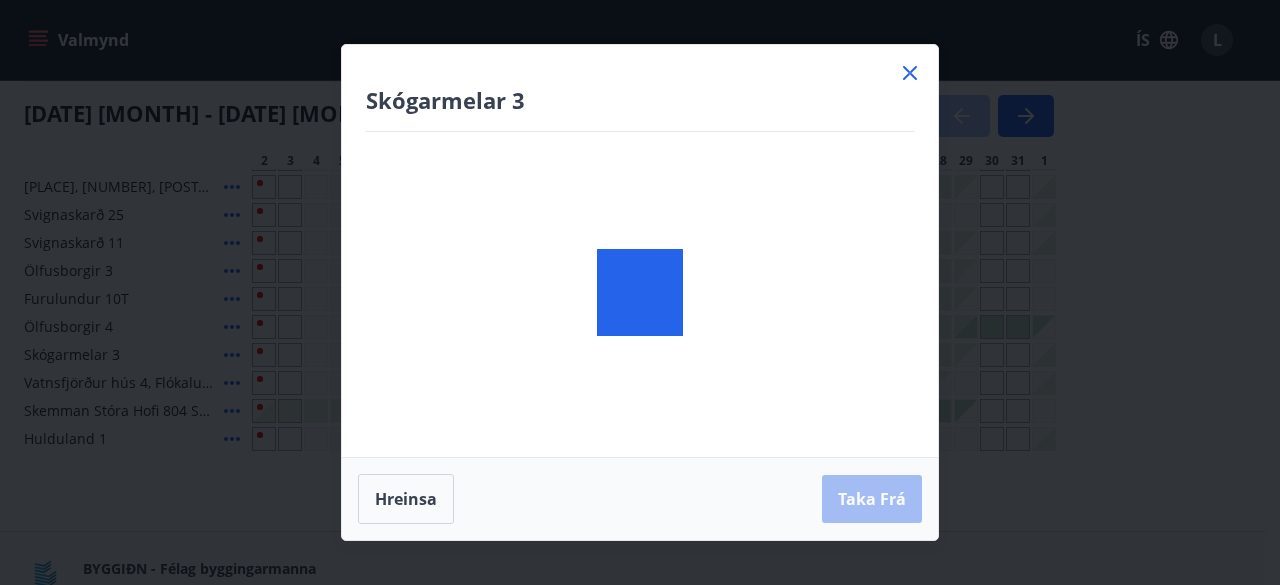 click at bounding box center (640, 292) 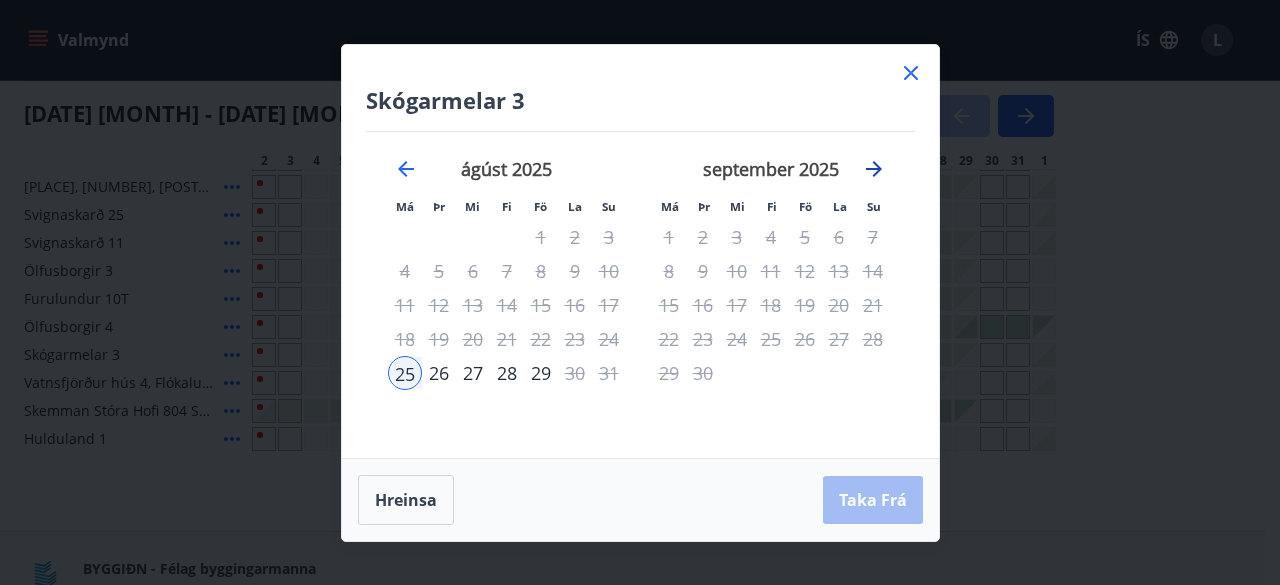 click 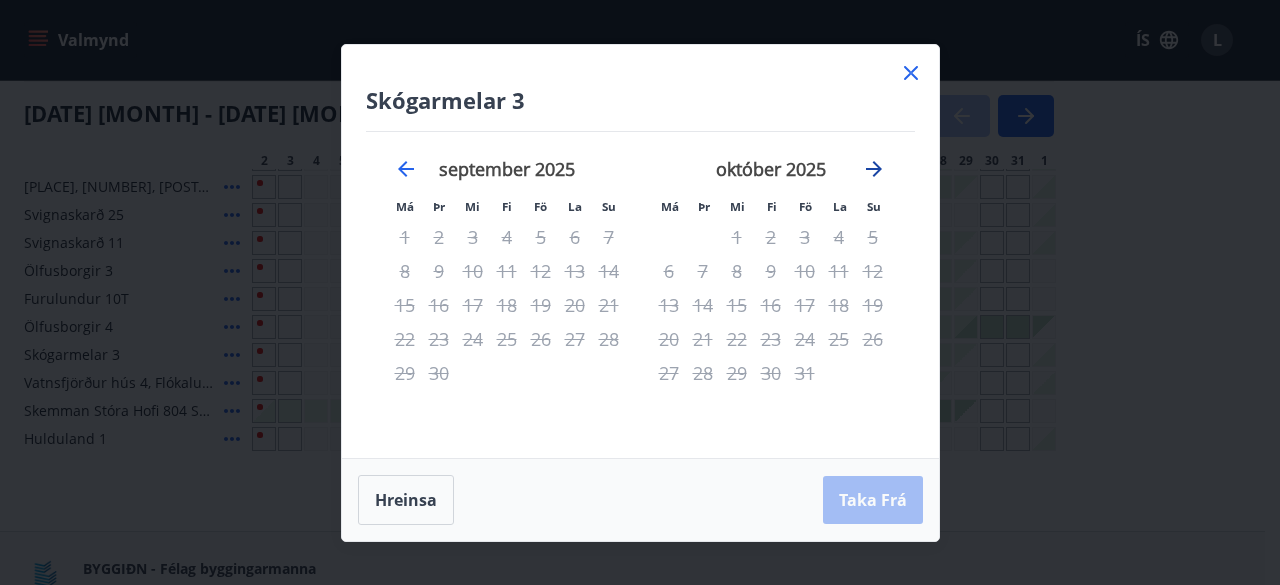 click 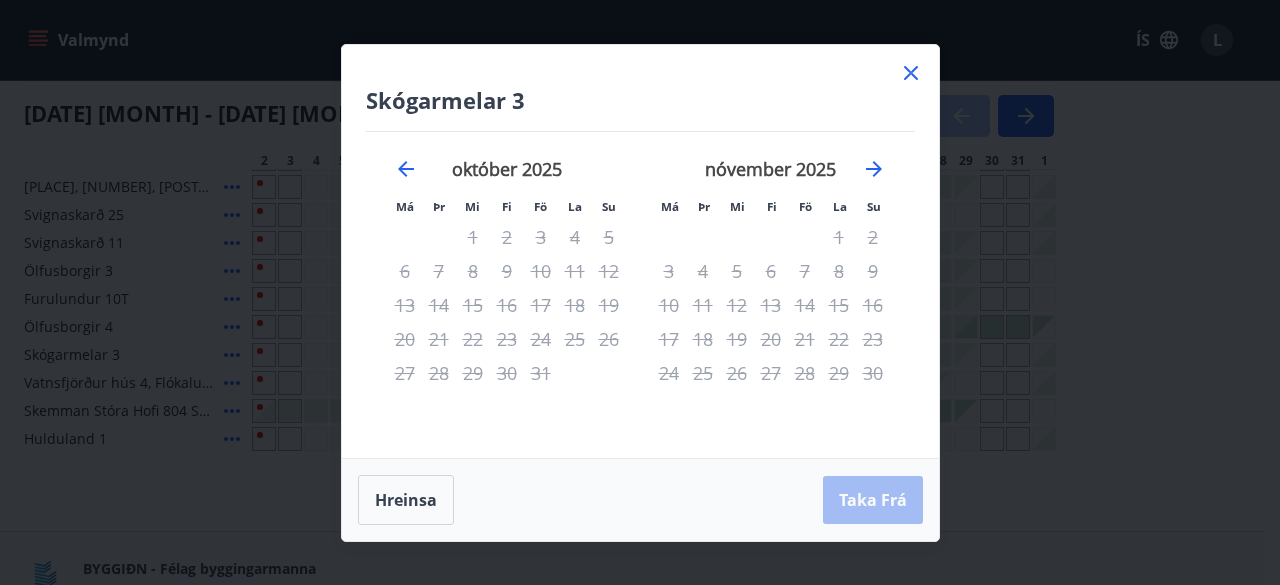 click 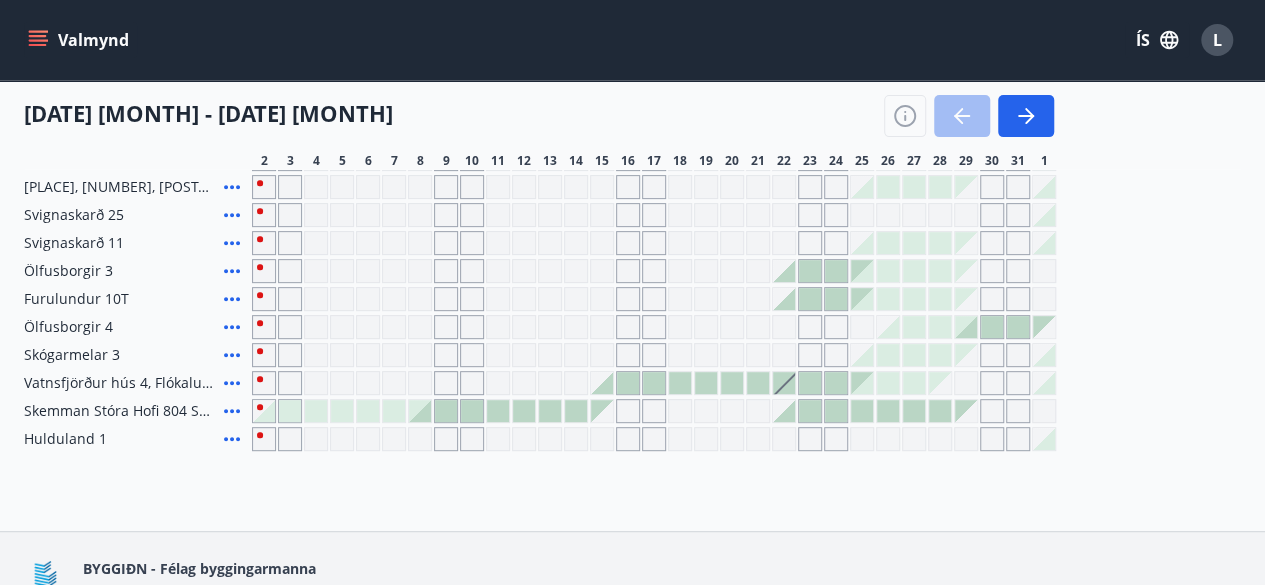 click on "Valmynd ÍS L" at bounding box center (632, 40) 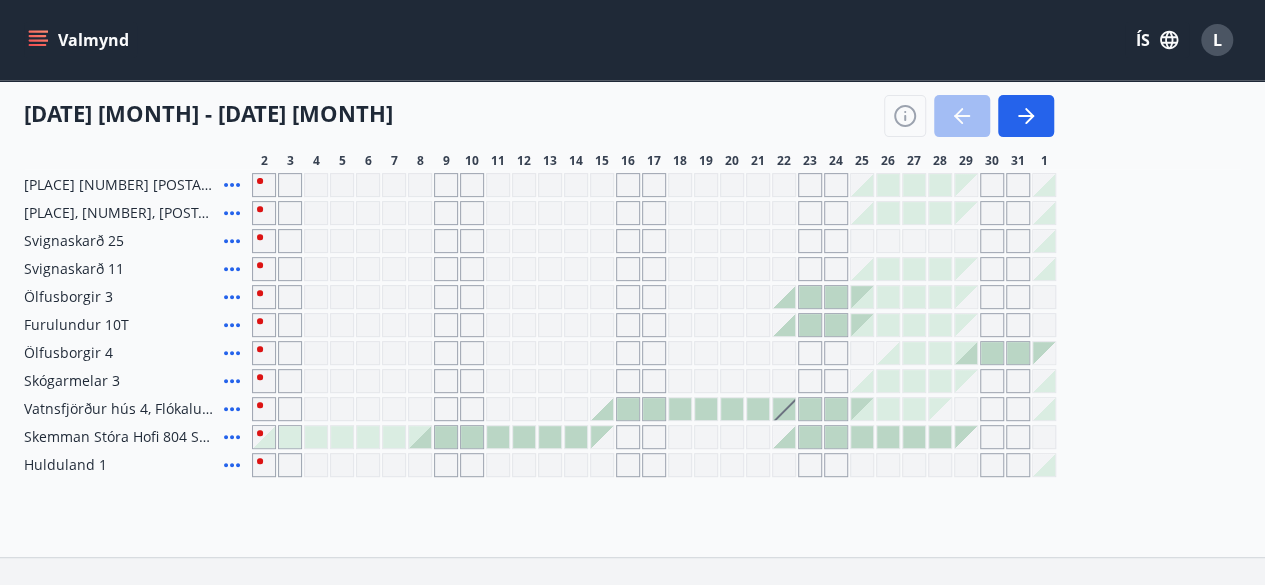 scroll, scrollTop: 200, scrollLeft: 0, axis: vertical 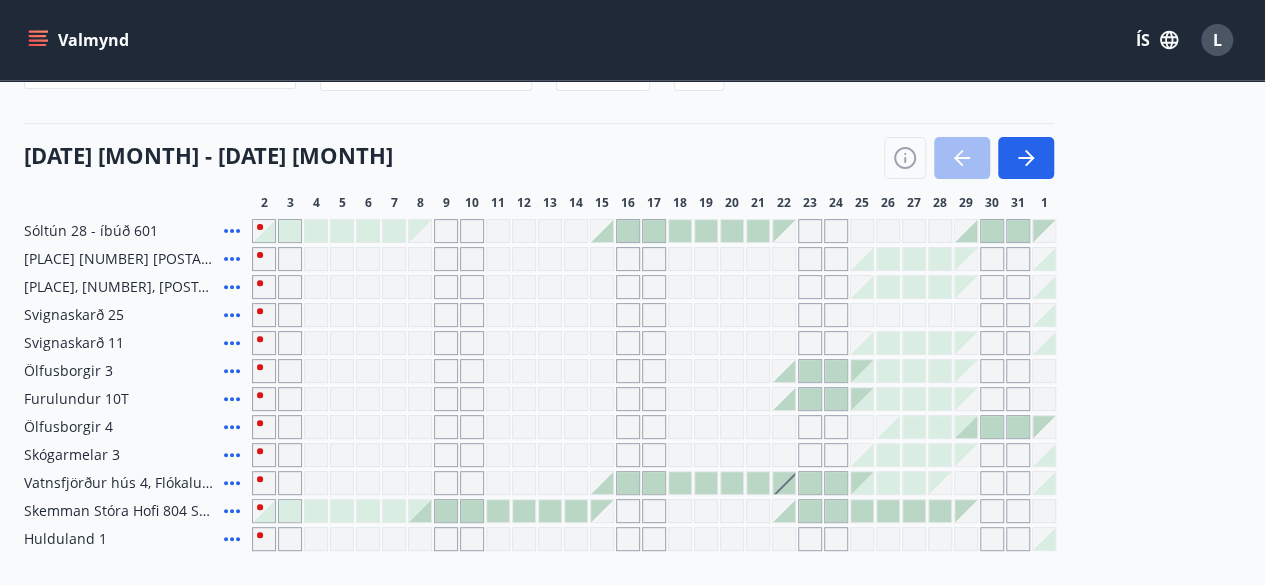 click at bounding box center [1044, 455] 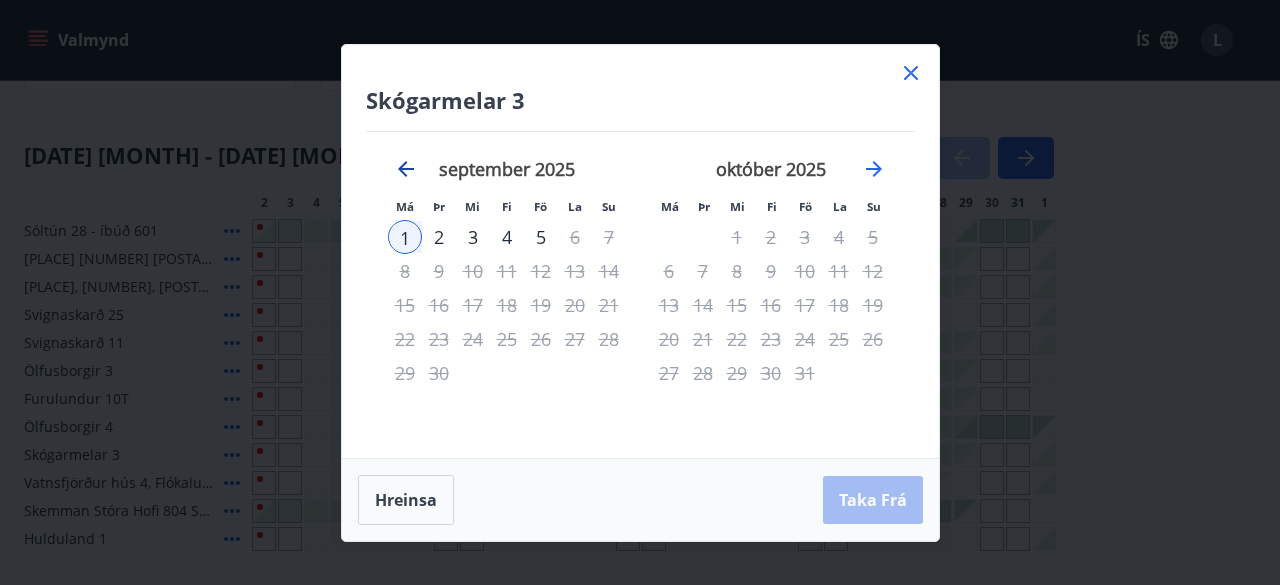 click 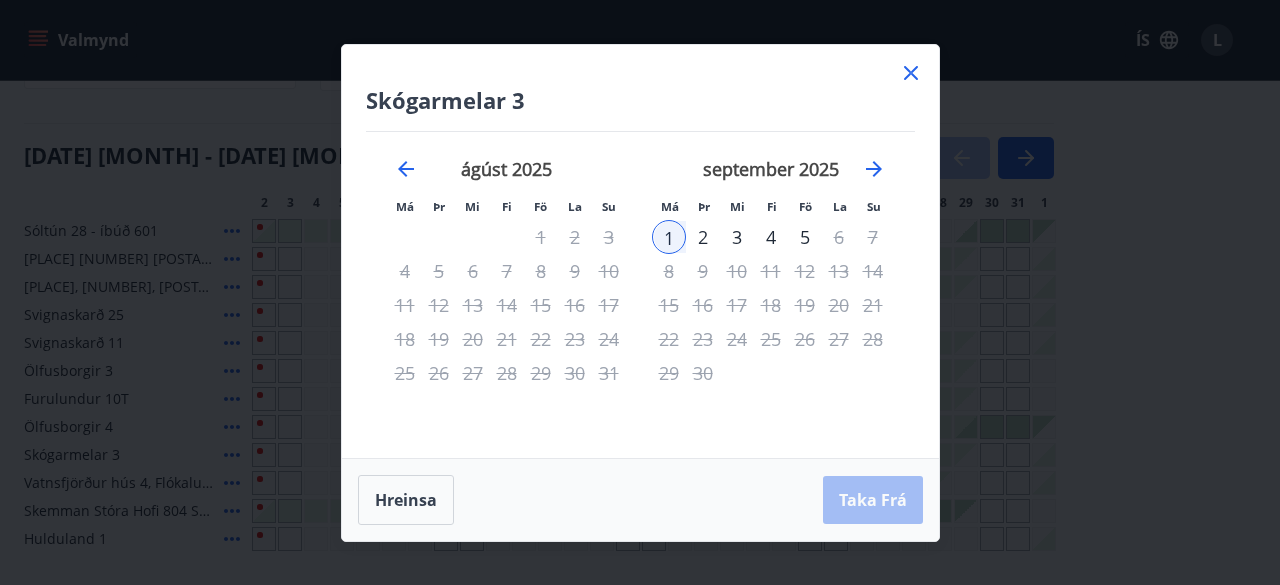 click on "[PLACE] 3 Má Þr Mi Fi Fö La Su Má Þr Mi Fi Fö La Su [MONTH] 2025 1 2 3 4 5 6 7 8 9 10 11 12 13 14 15 16 17 18 19 20 21 22 23 24 25 26 27 28 29 30 31 [MONTH] 2025 1 2 3 4 5 6 7 8 9 10 11 12 13 14 15 16 17 18 19 20 21 22 23 24 25 26 27 28 29 30 [MONTH] 2025 1 2 3 4 5 6 7 8 9 10 11 12 13 14 15 16 17 18 19 20 21 22 23 24 25 26 27 28 29 30 31 Hreinsa Taka Frá" at bounding box center (640, 292) 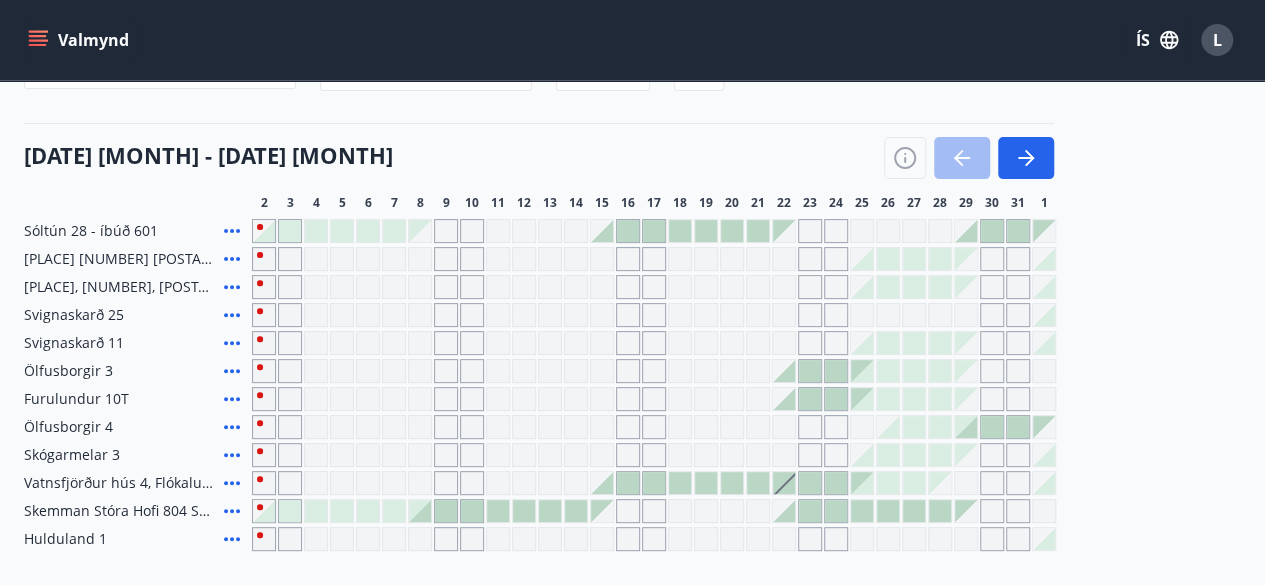 click on "Valmynd ÍS L" at bounding box center (632, 40) 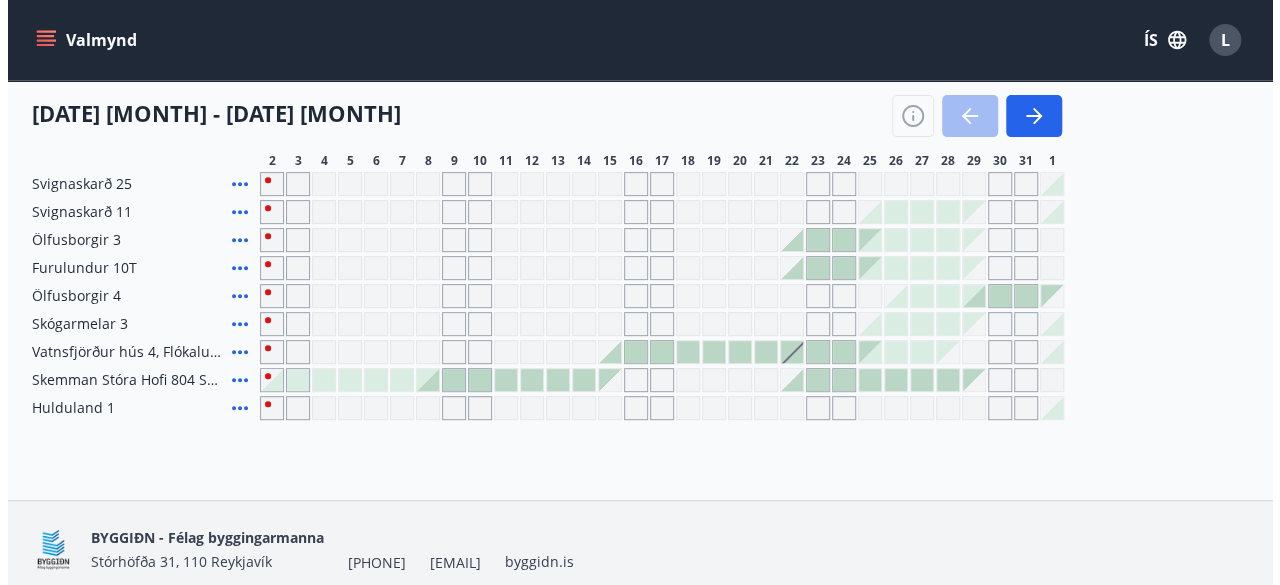 scroll, scrollTop: 300, scrollLeft: 0, axis: vertical 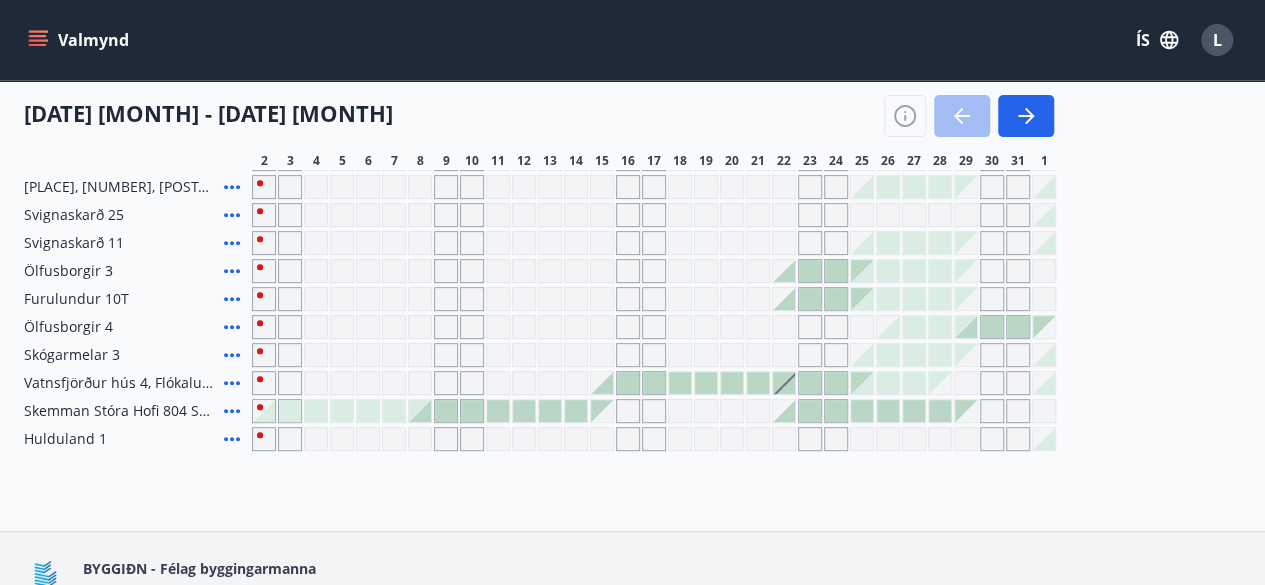 click at bounding box center [1044, 439] 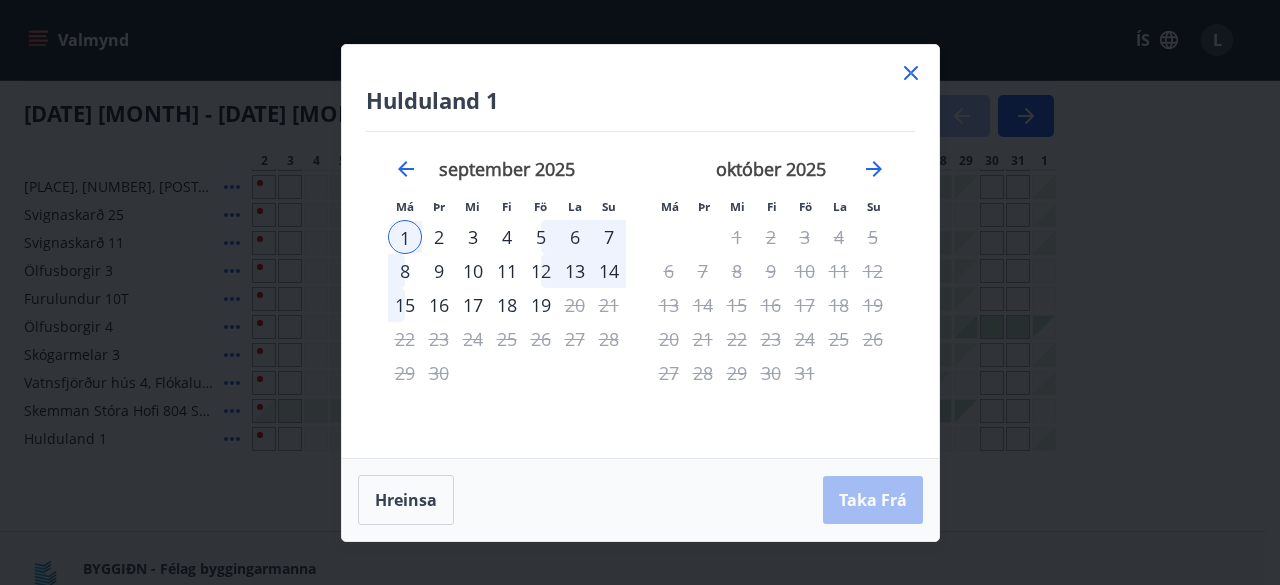 click on "5" at bounding box center (541, 237) 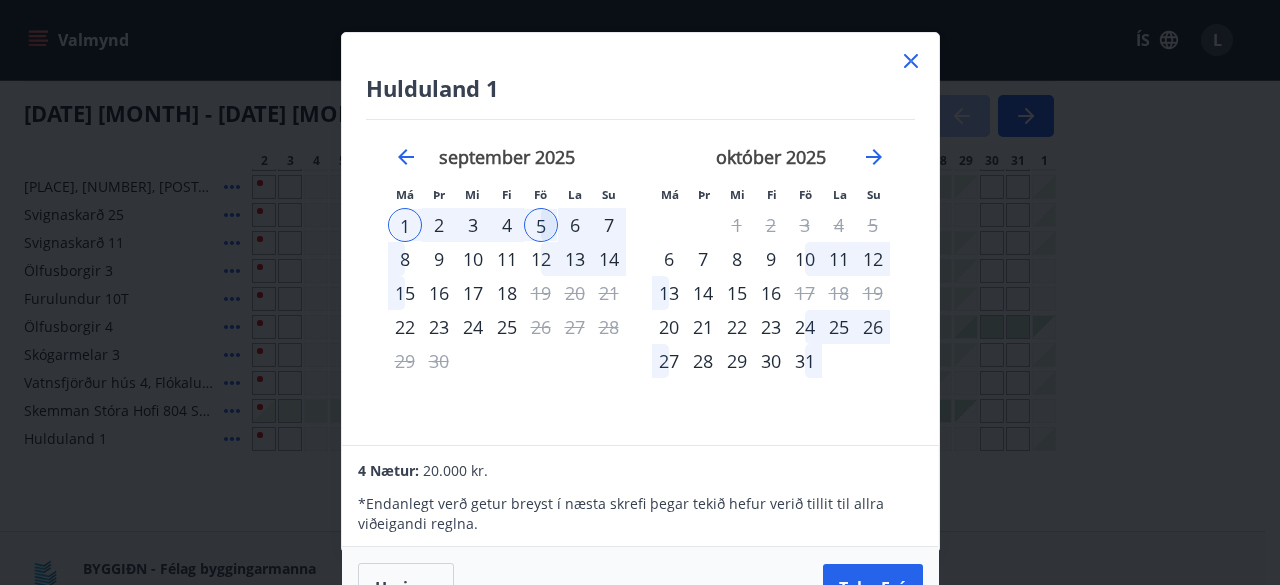 click on "1" at bounding box center (405, 225) 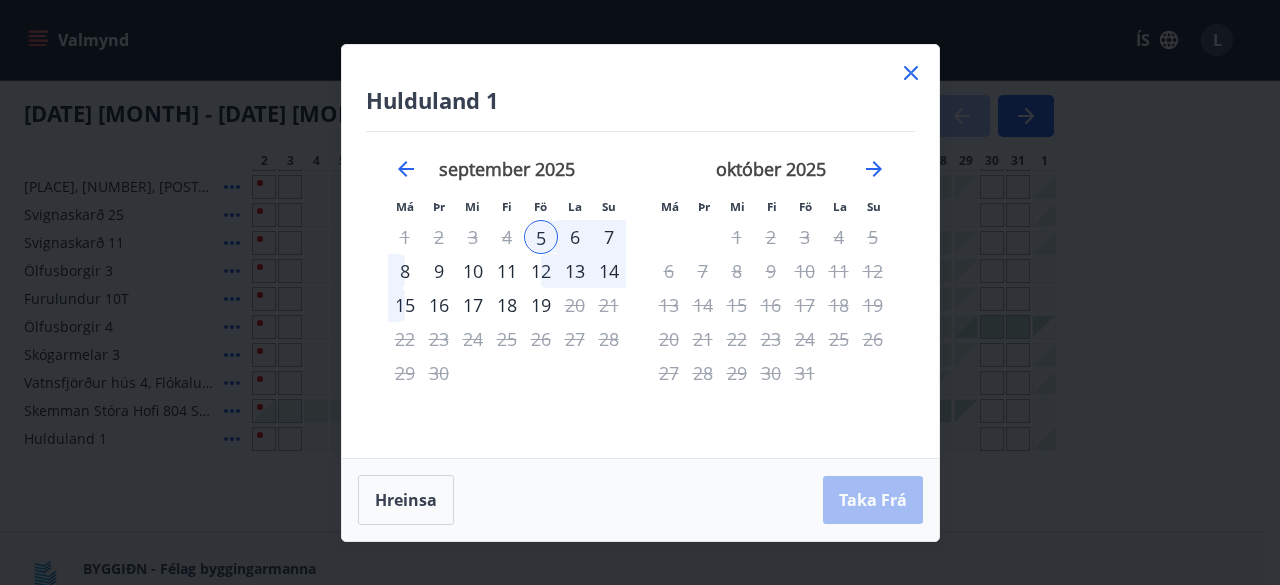 click on "7" at bounding box center (609, 237) 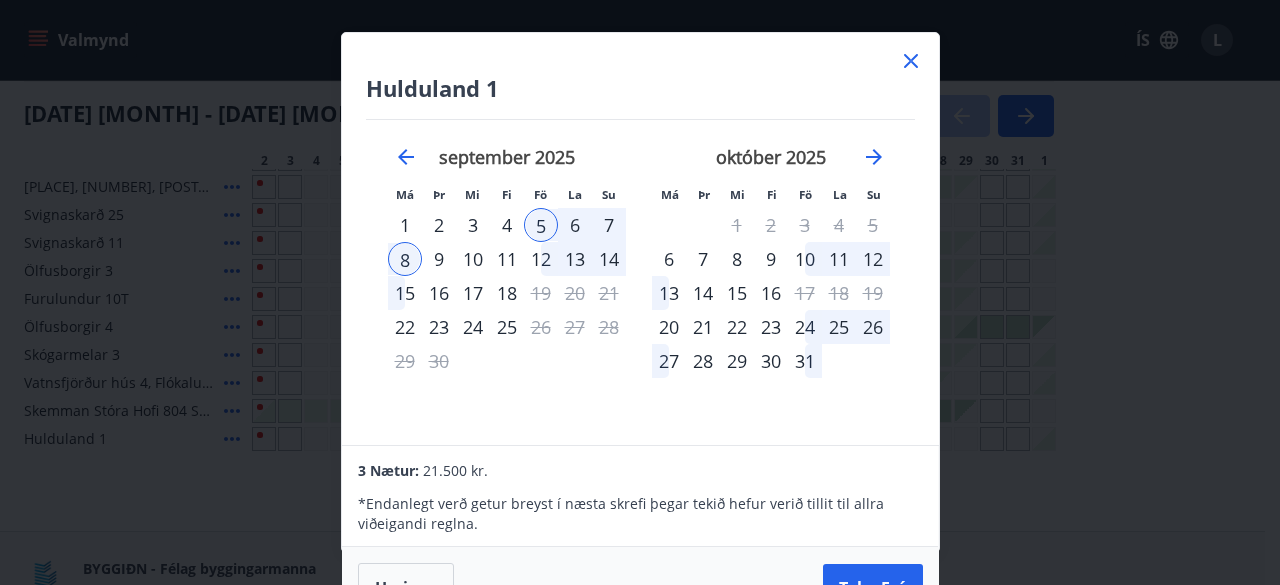 click on "7" at bounding box center [609, 225] 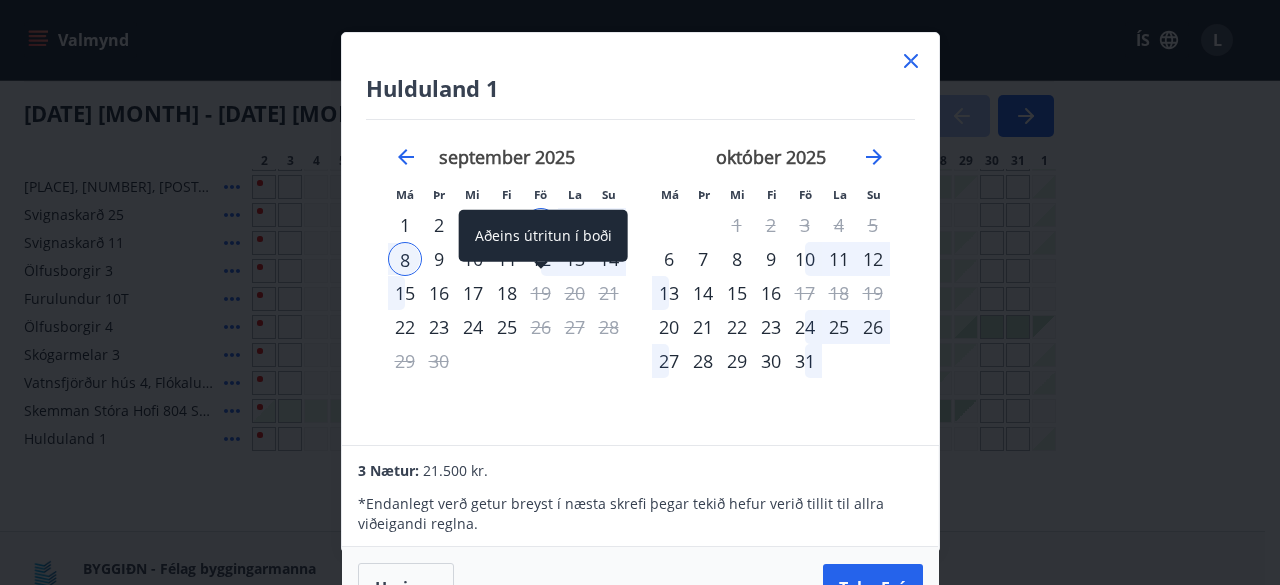 click on "Aðeins útritun í boði" at bounding box center (543, 236) 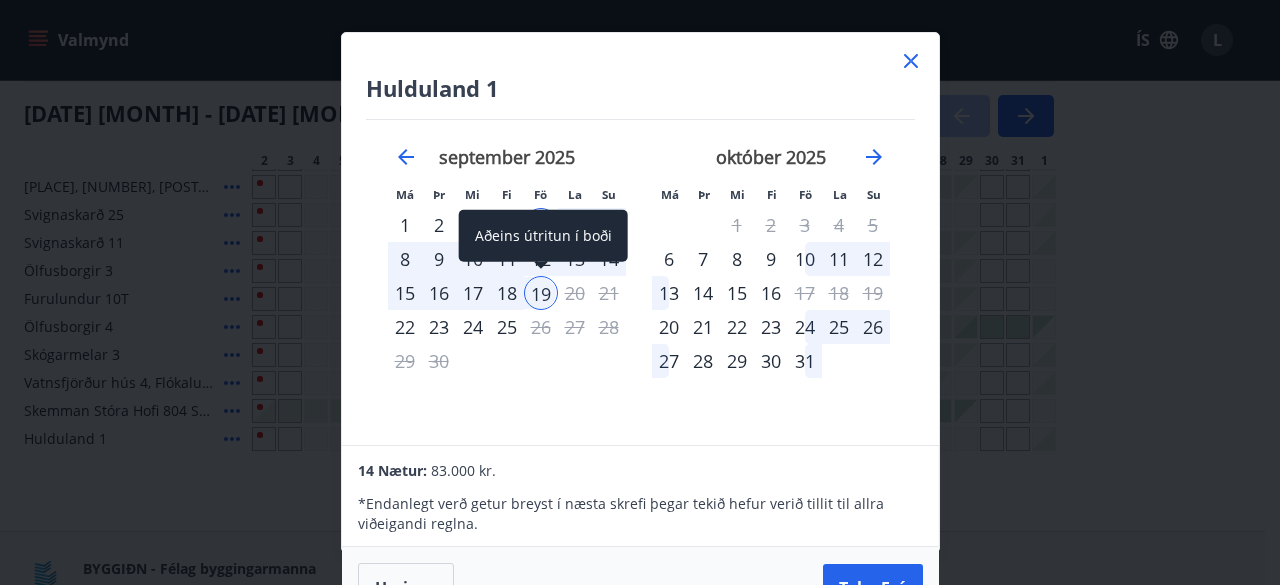 click at bounding box center (575, 361) 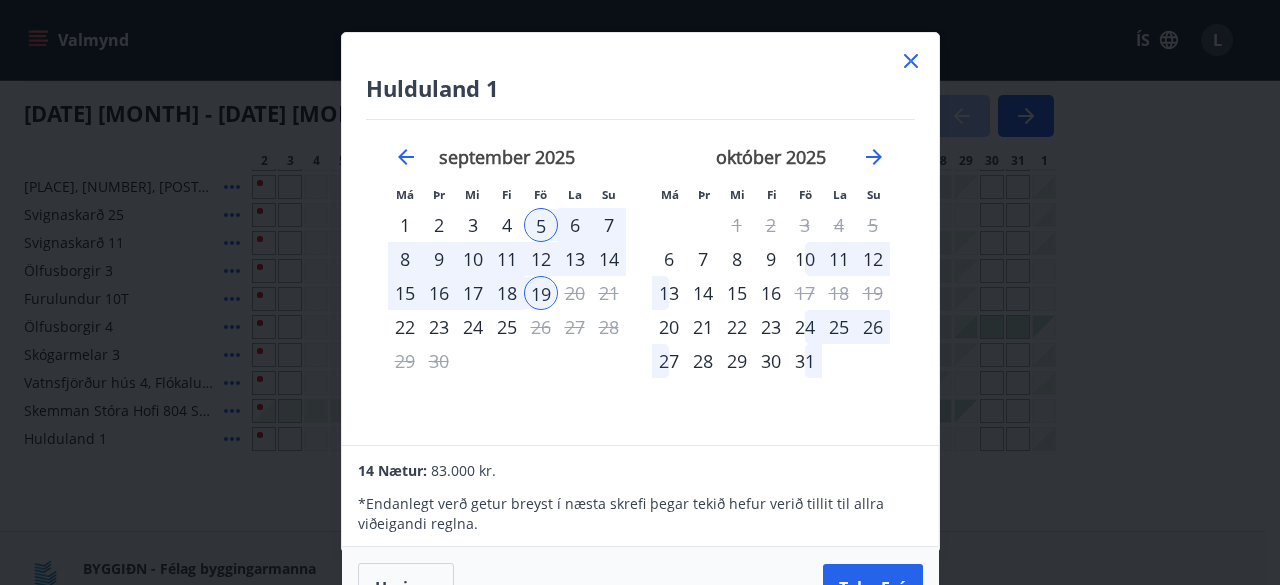 click on "7" at bounding box center (609, 225) 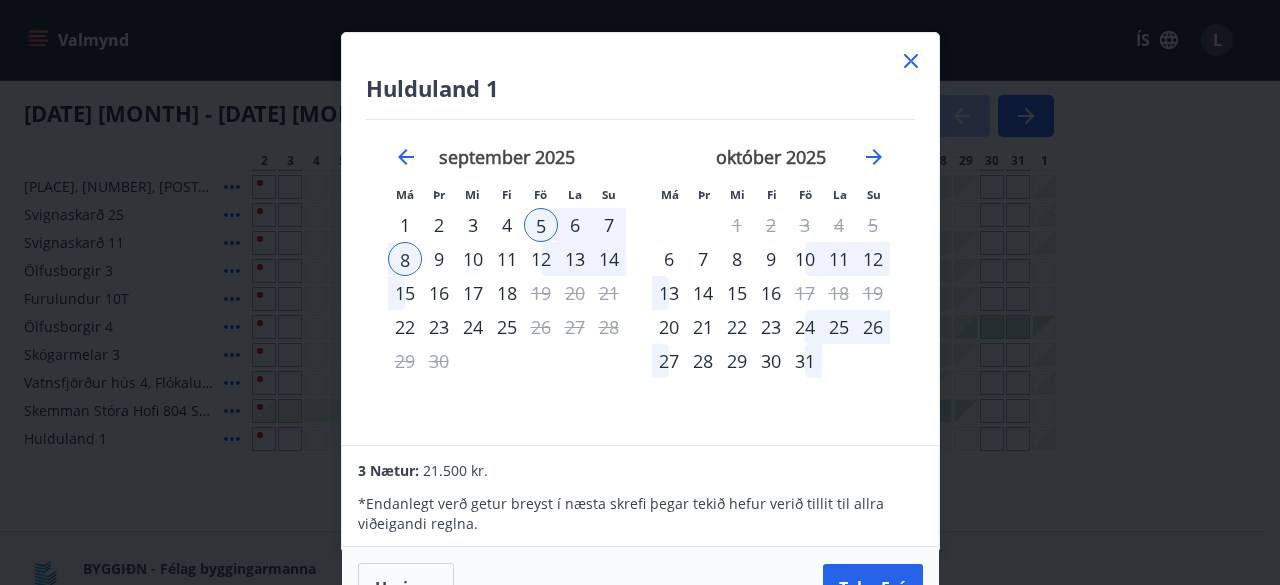 click on "6" at bounding box center (575, 225) 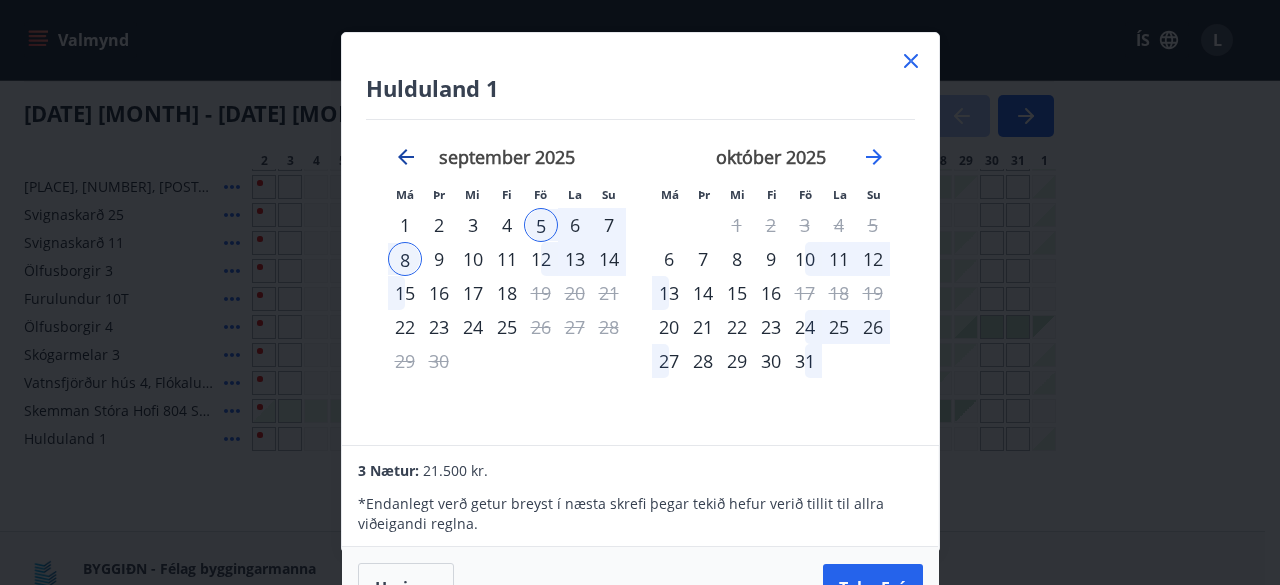 click 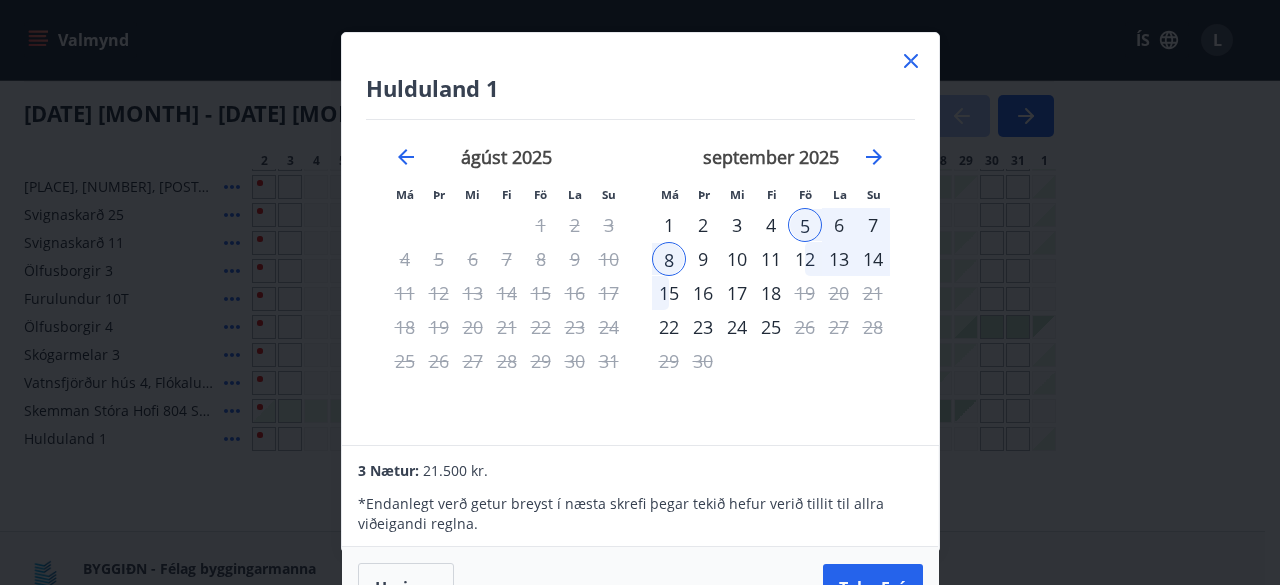 click on "7" at bounding box center [873, 225] 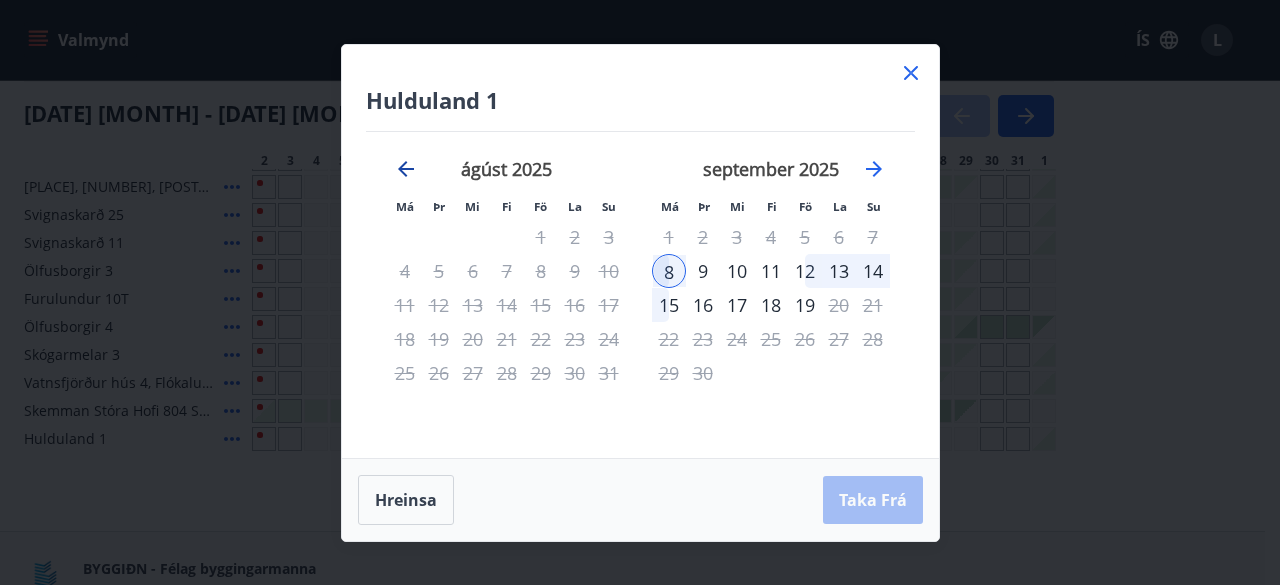 click 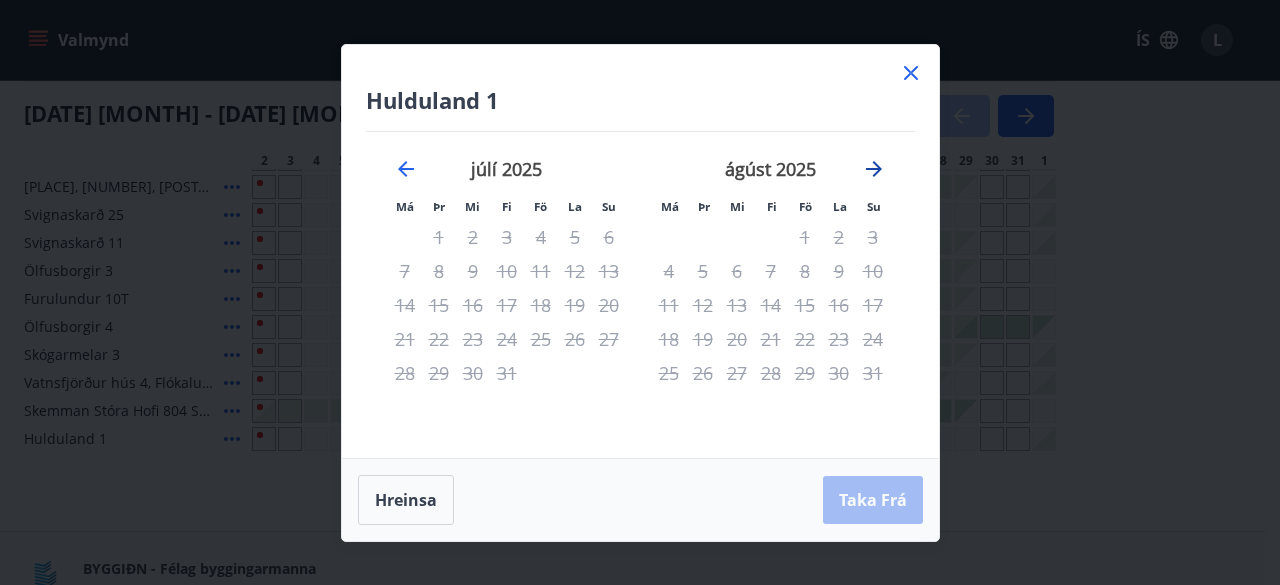 click 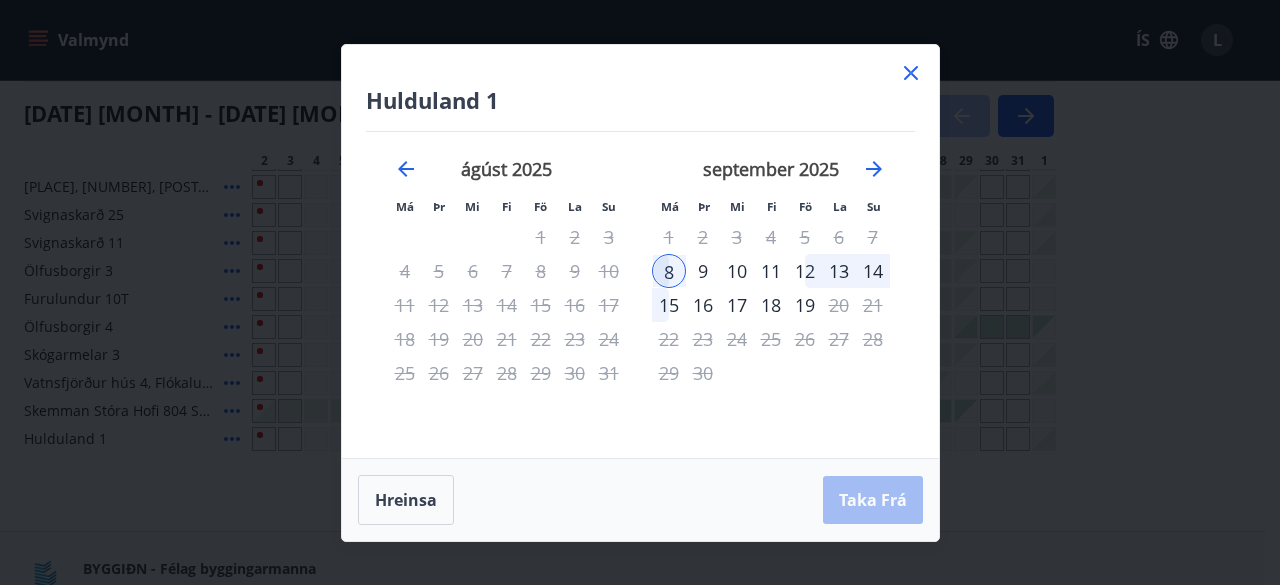 click at bounding box center [737, 373] 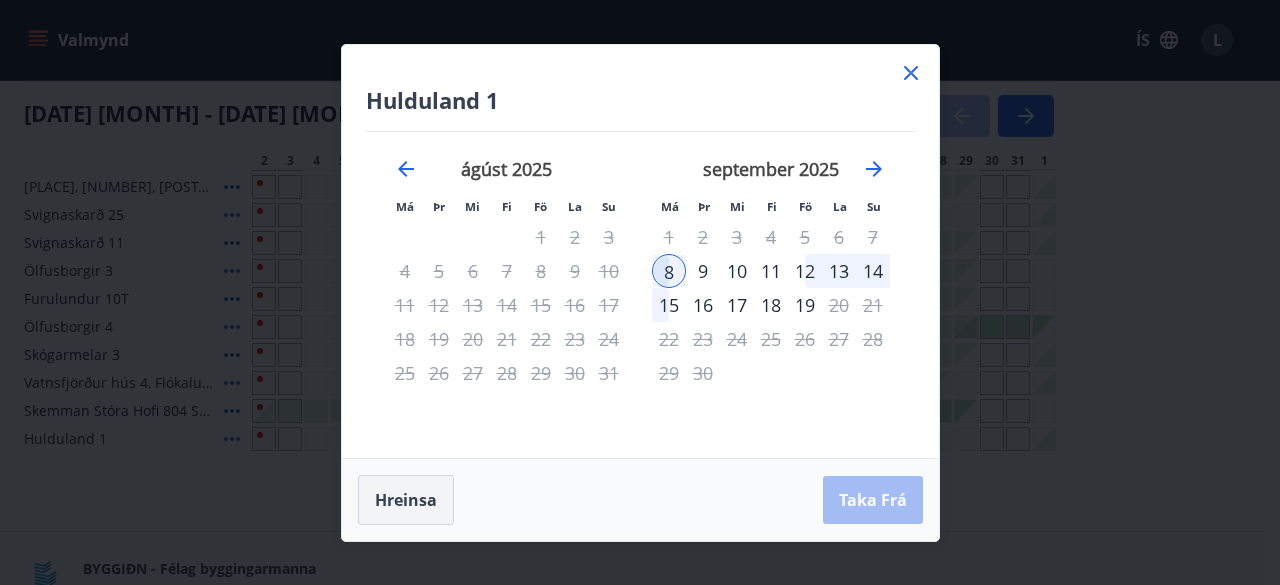 click on "Hreinsa" at bounding box center [406, 500] 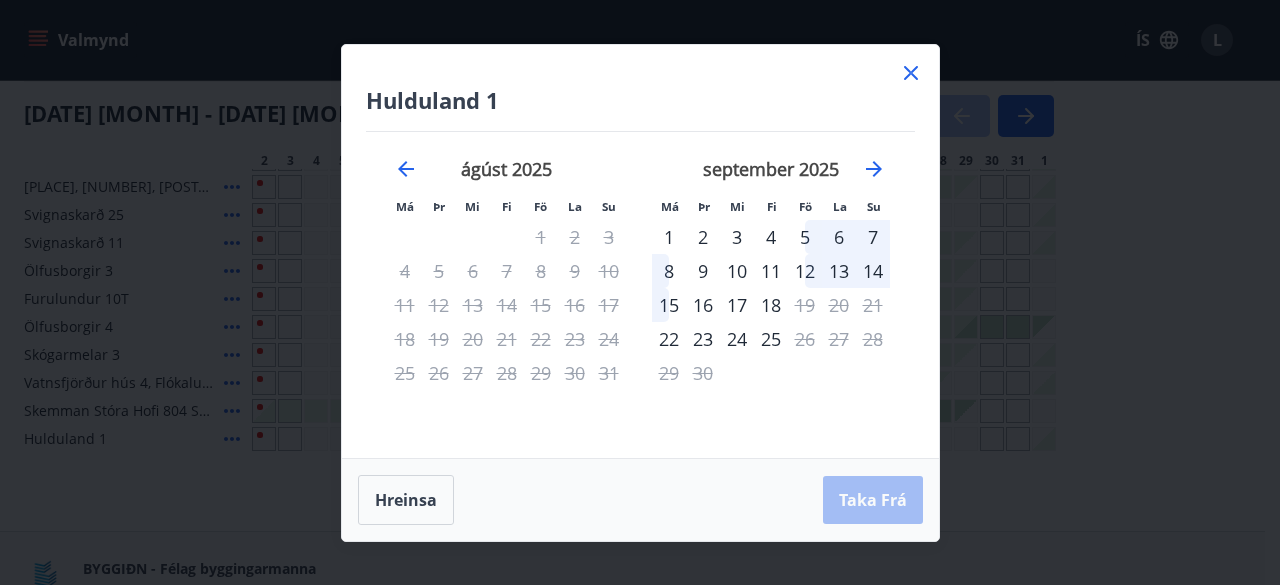 click 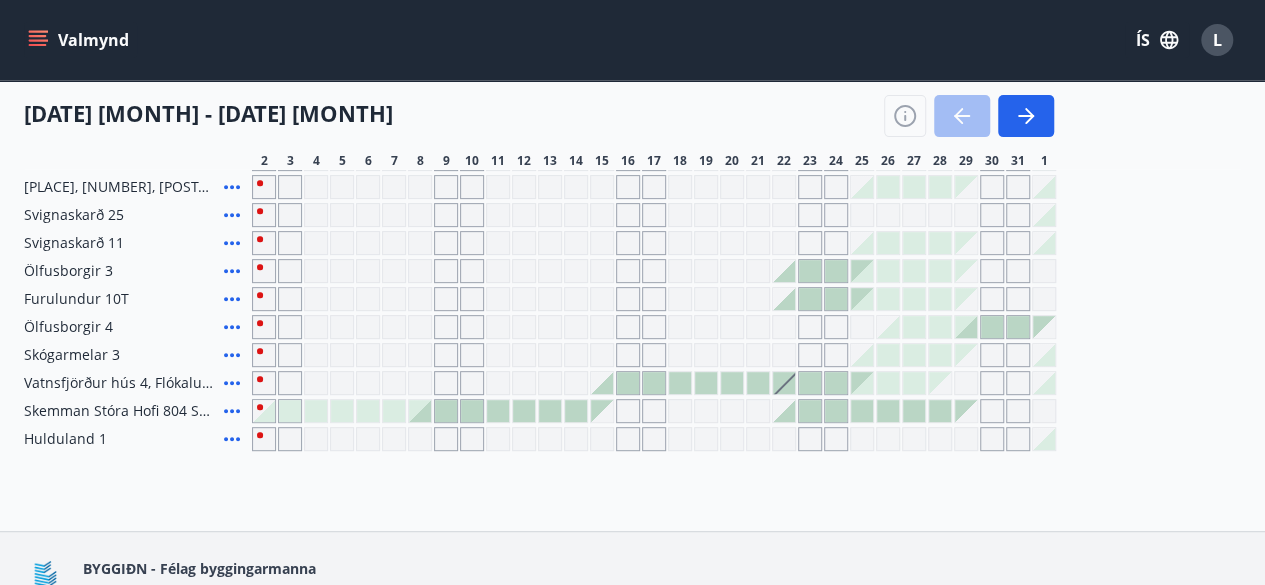 click at bounding box center (1044, 439) 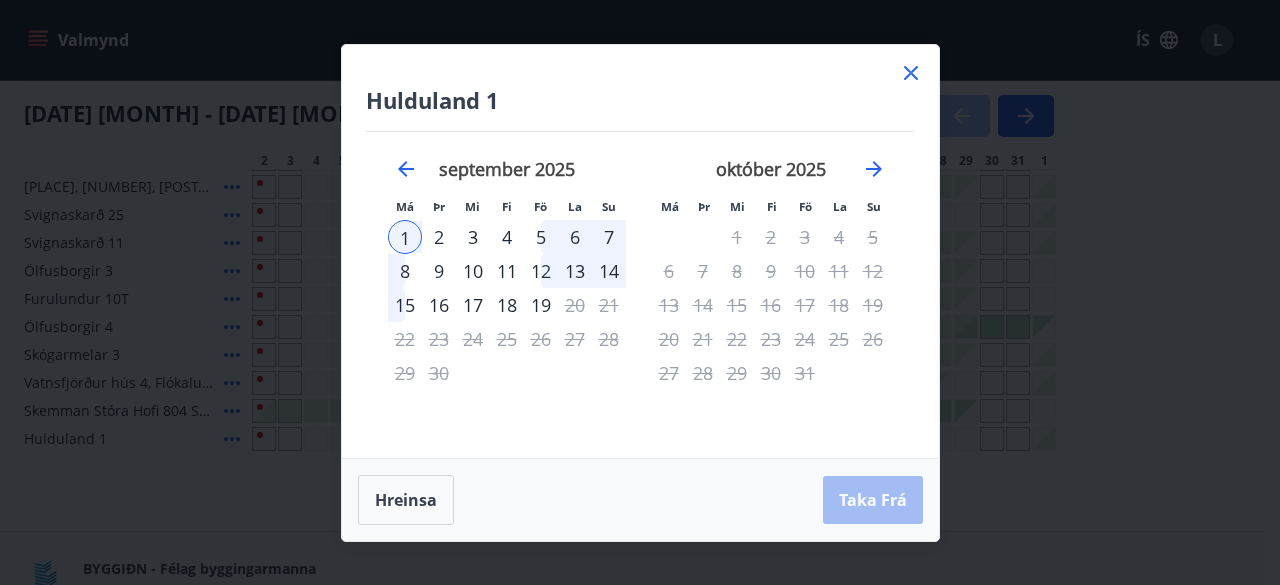 click on "5" at bounding box center [541, 237] 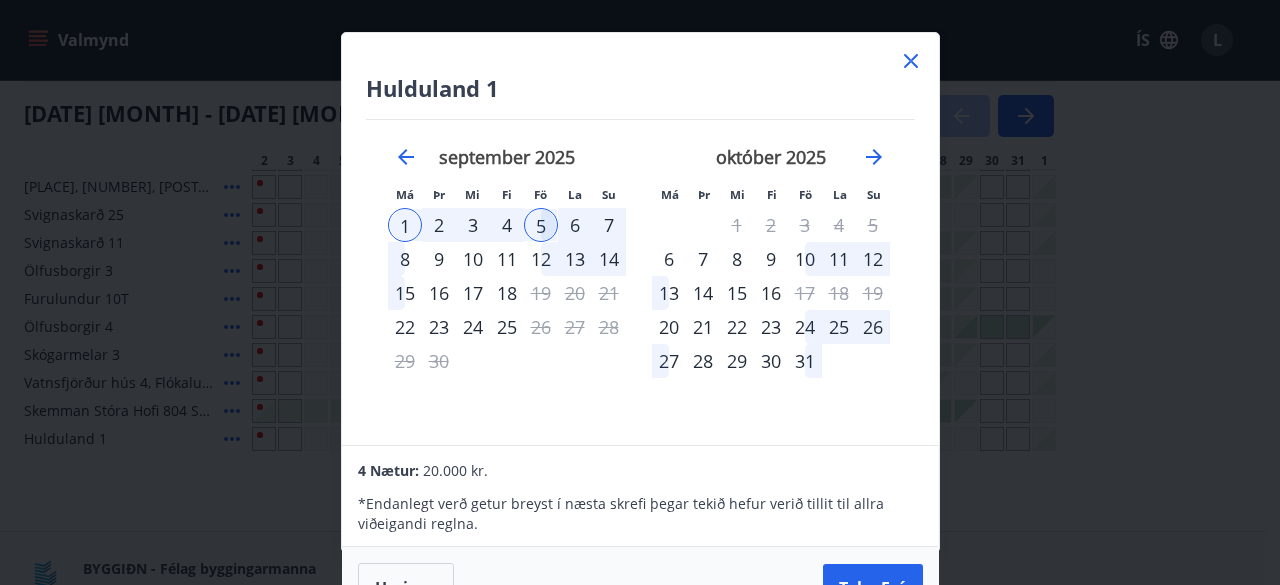click on "7" at bounding box center [609, 225] 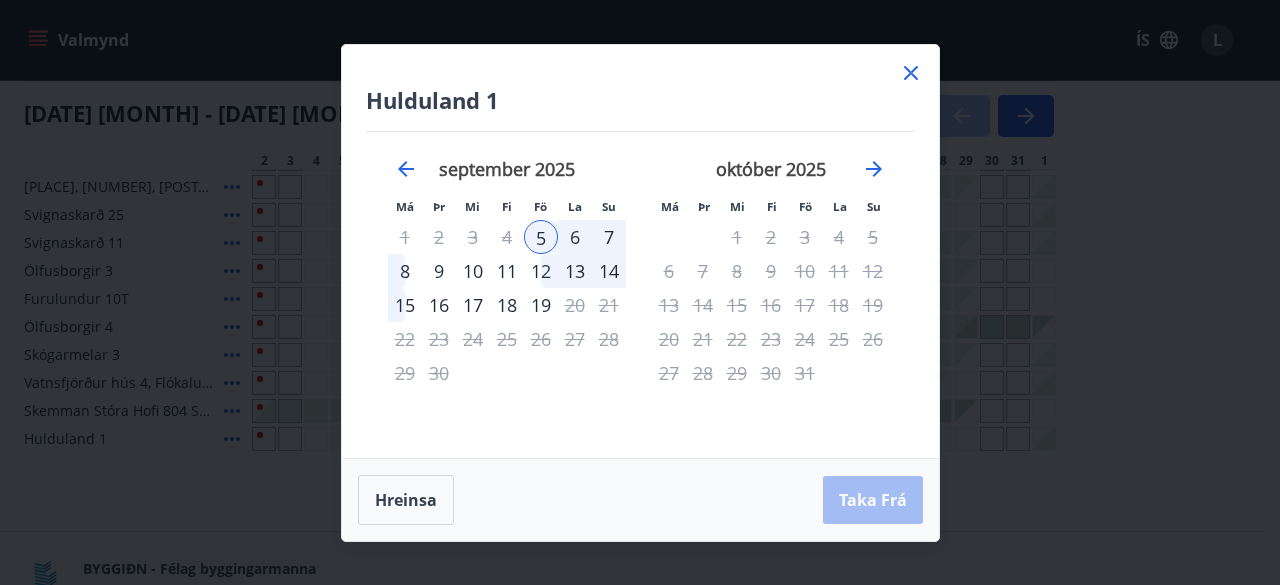 click on "7" at bounding box center [609, 237] 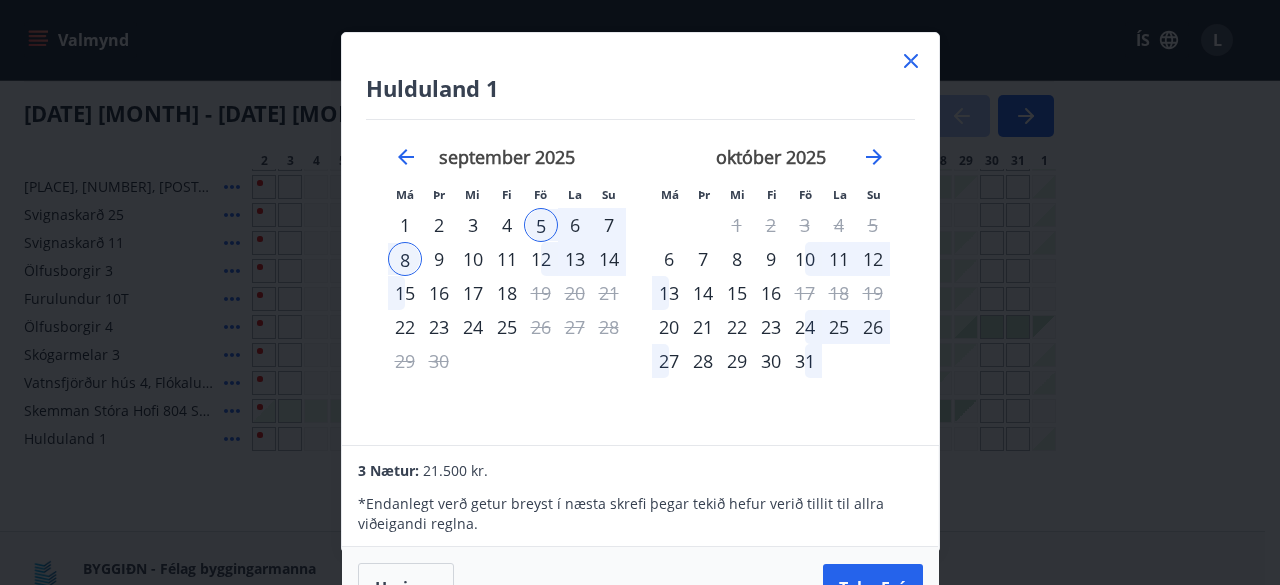 scroll, scrollTop: 0, scrollLeft: 0, axis: both 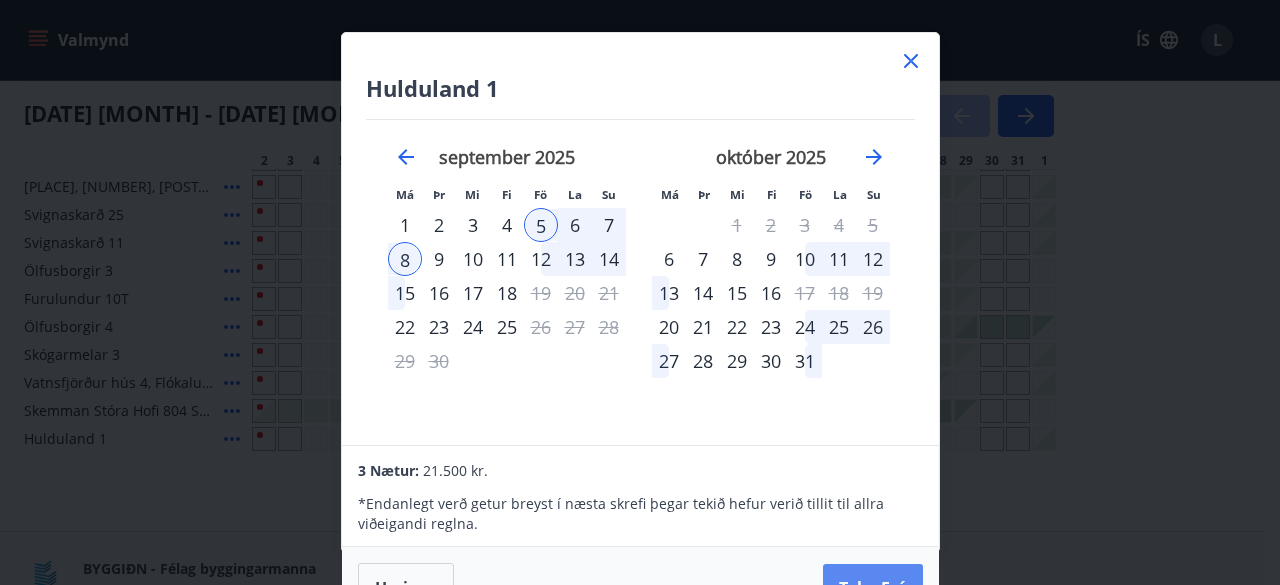 click on "Taka Frá" at bounding box center (873, 588) 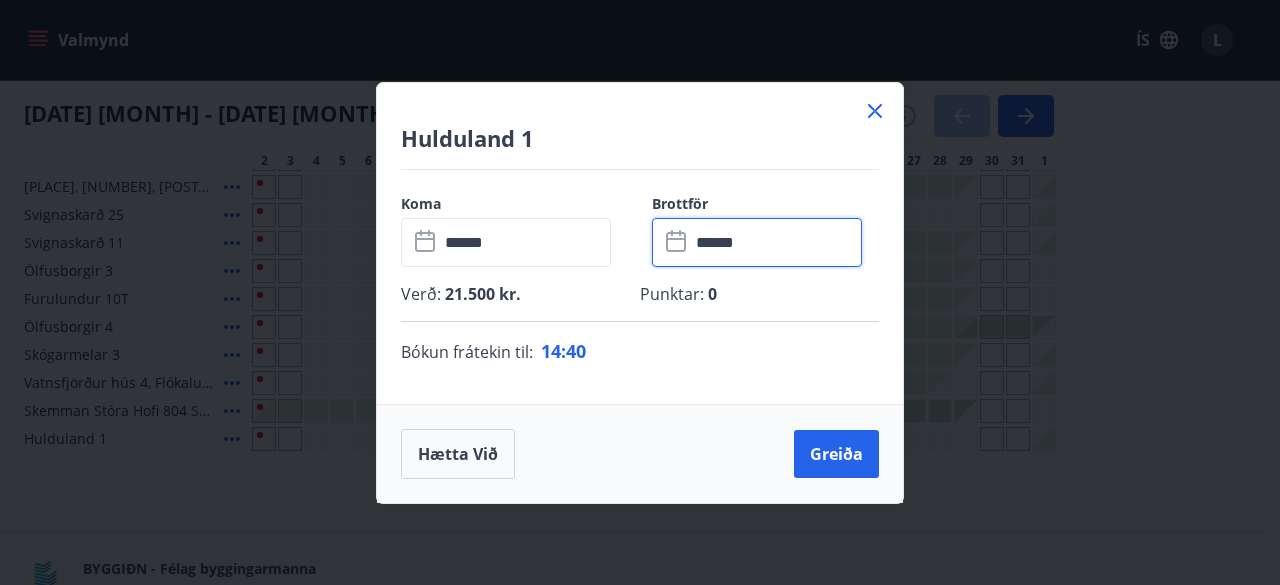 drag, startPoint x: 704, startPoint y: 247, endPoint x: 754, endPoint y: 242, distance: 50.24938 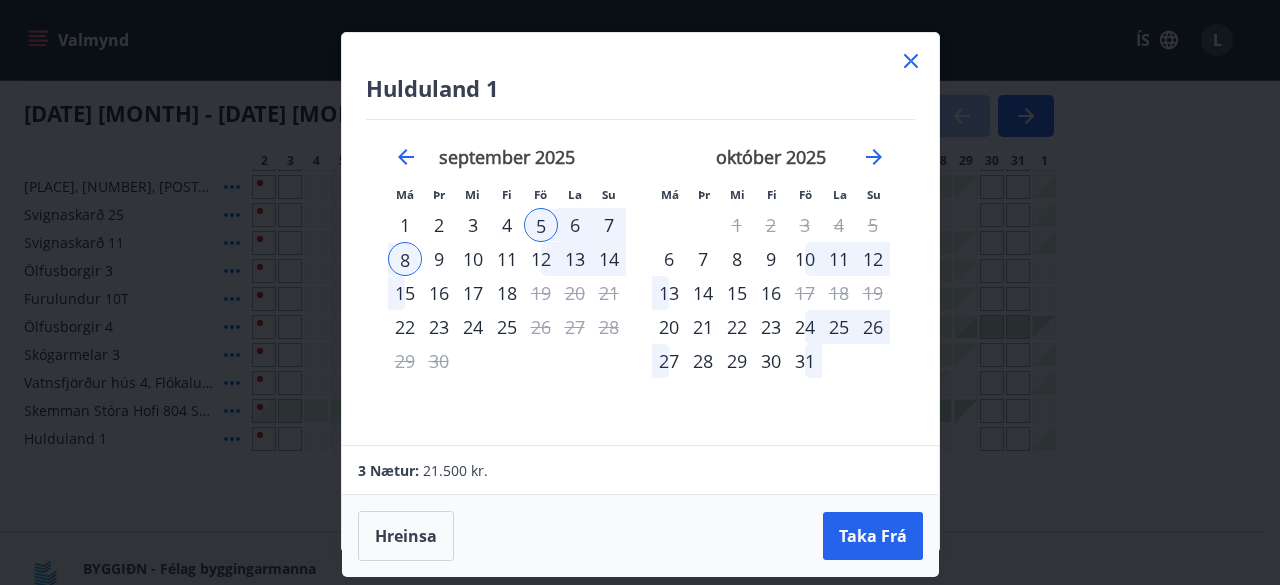 click on "september 2025 1 2 3 4 5 6 7 8 9 10 11 12 13 14 15 16 17 18 19 20 21 22 23 24 25 26 27 28 29 30" at bounding box center (507, 284) 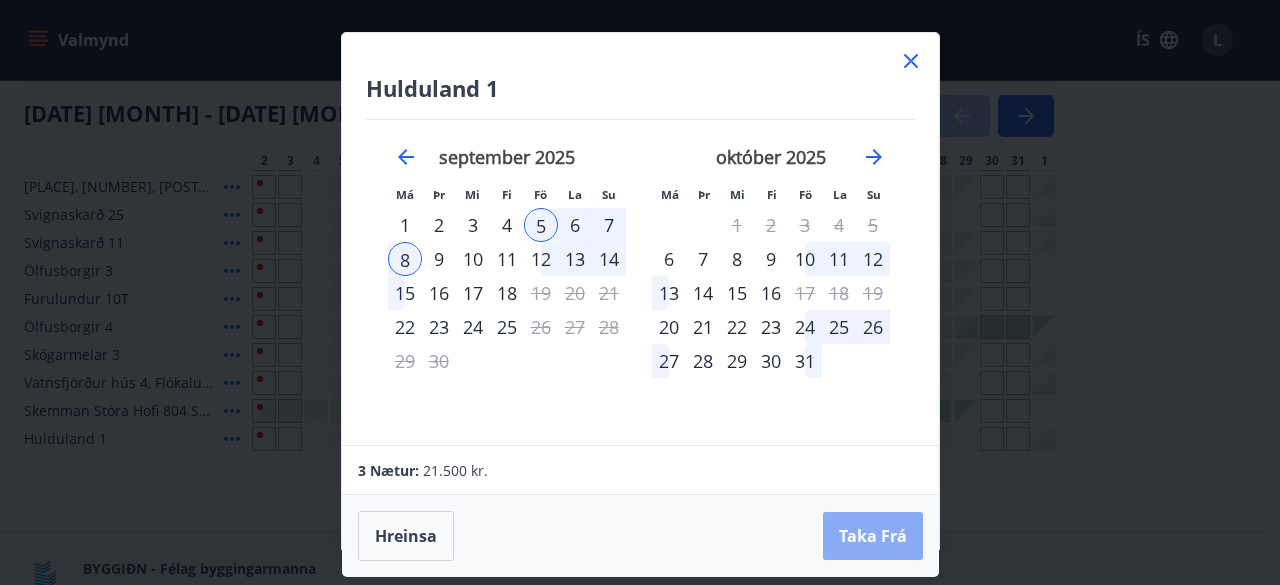 click on "Taka Frá" at bounding box center (873, 536) 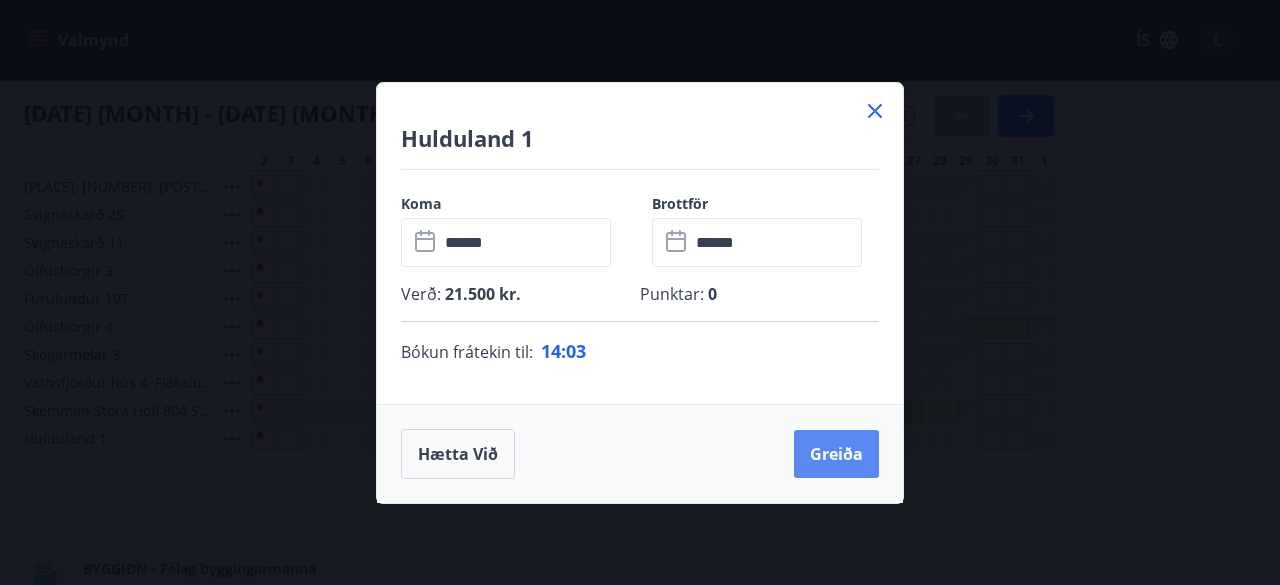 click on "Greiða" at bounding box center (836, 454) 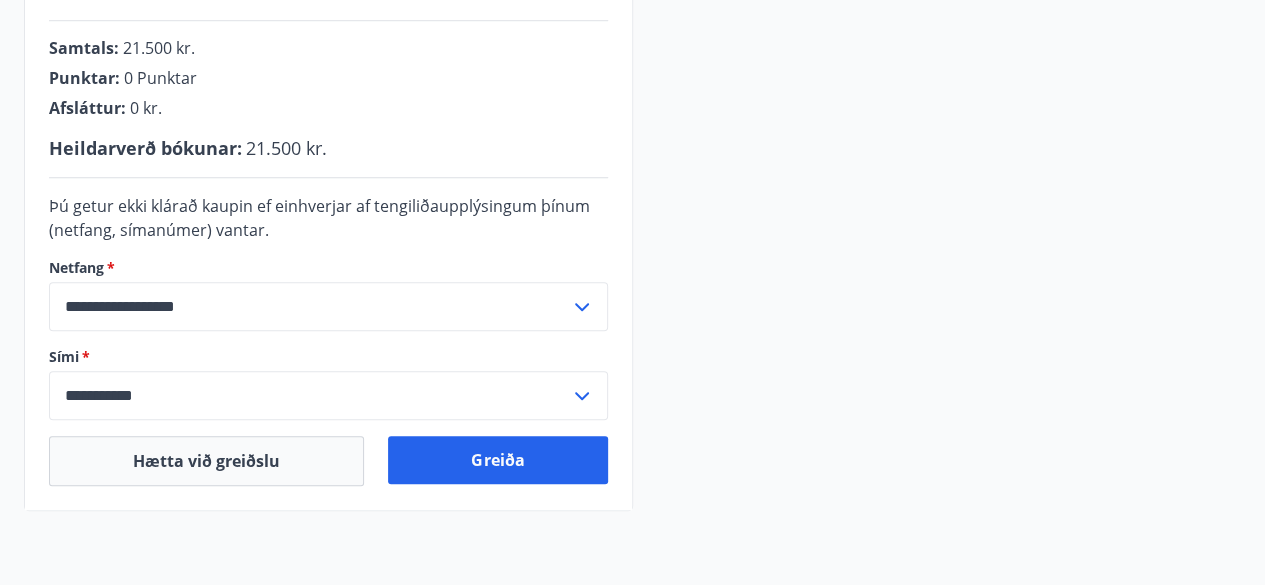 scroll, scrollTop: 609, scrollLeft: 0, axis: vertical 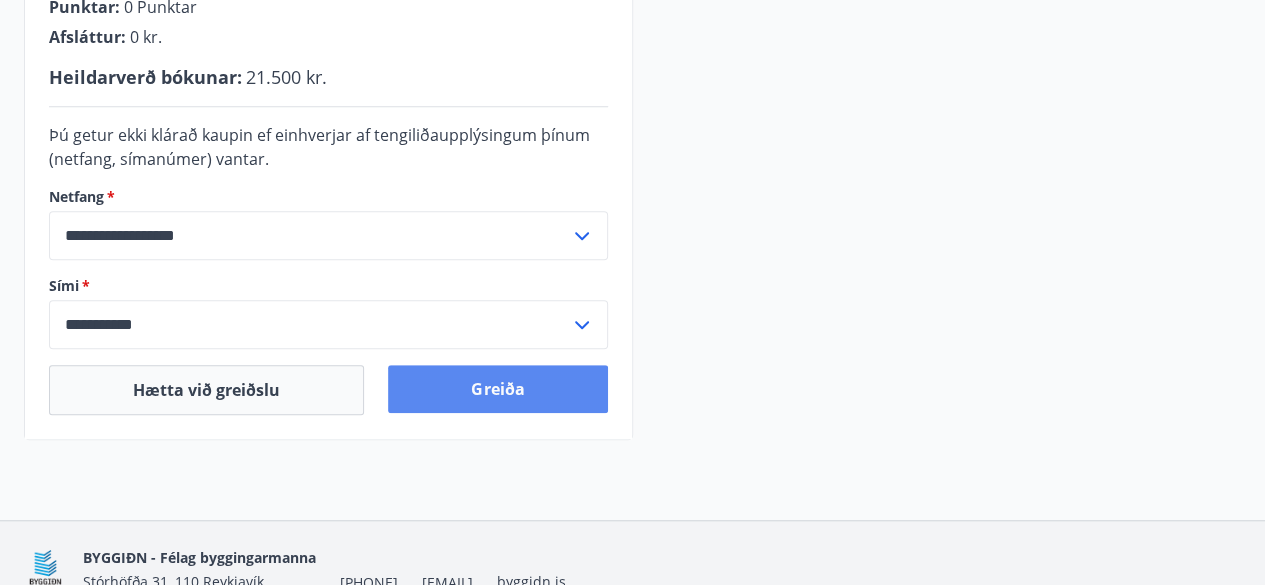 click on "Greiða" at bounding box center [497, 389] 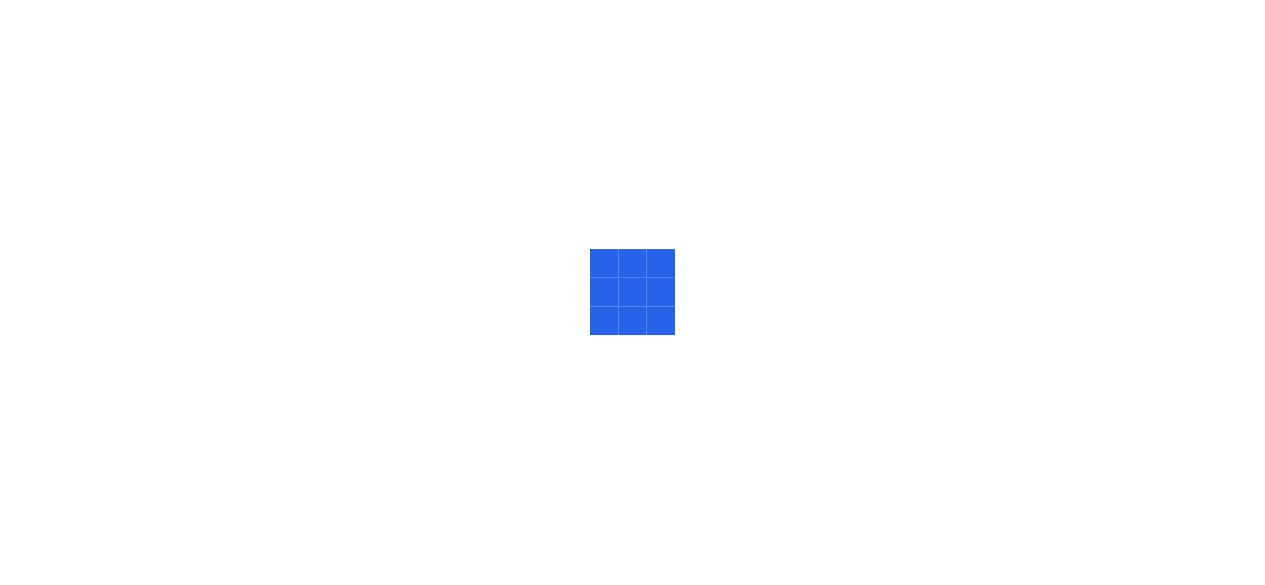 scroll, scrollTop: 0, scrollLeft: 0, axis: both 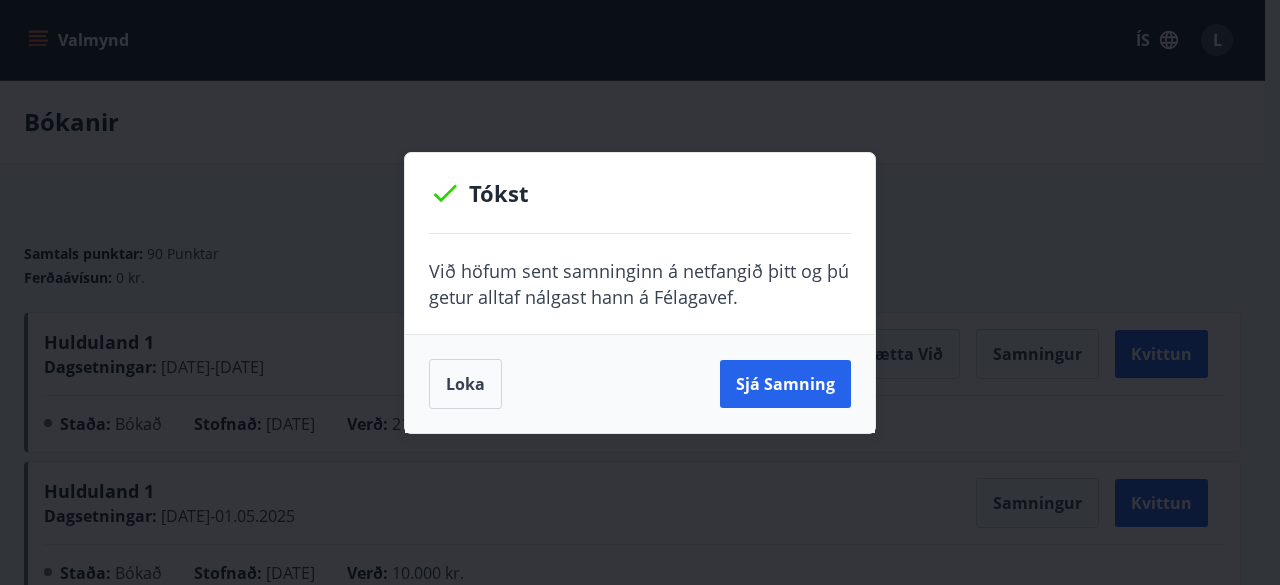 click on "Loka" at bounding box center [465, 384] 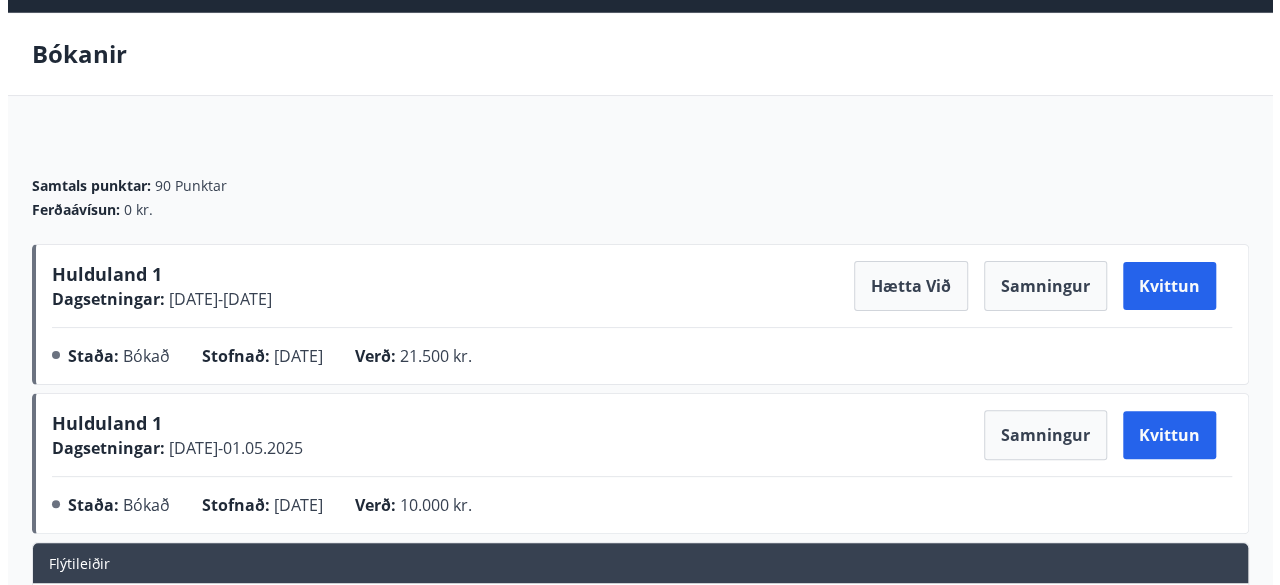 scroll, scrollTop: 100, scrollLeft: 0, axis: vertical 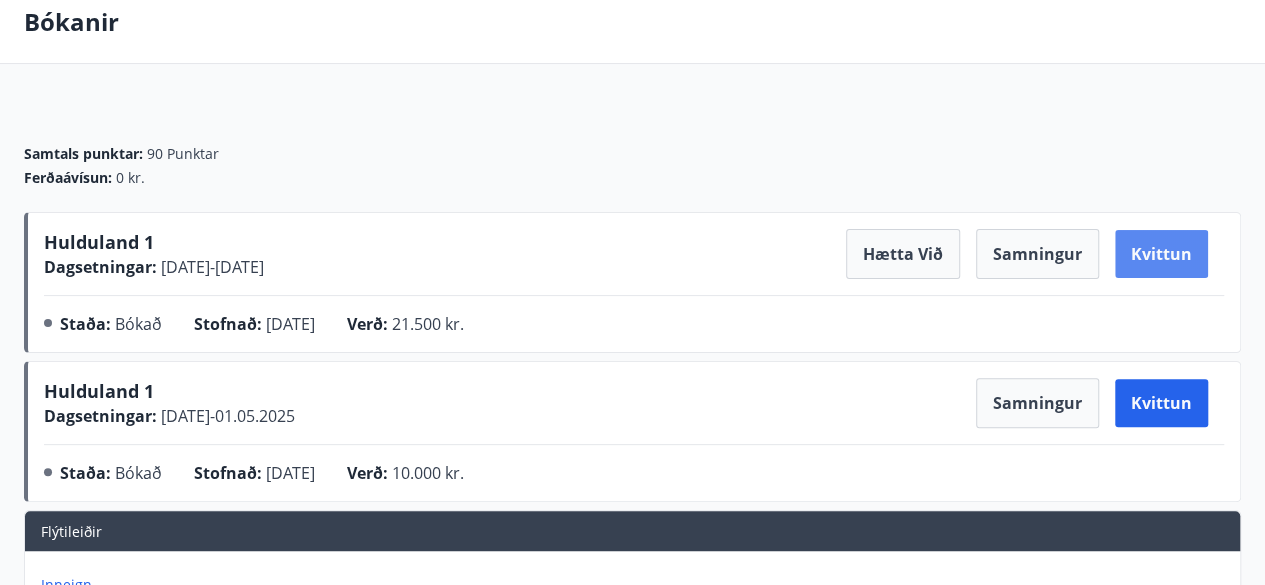 click on "Kvittun" at bounding box center (1161, 254) 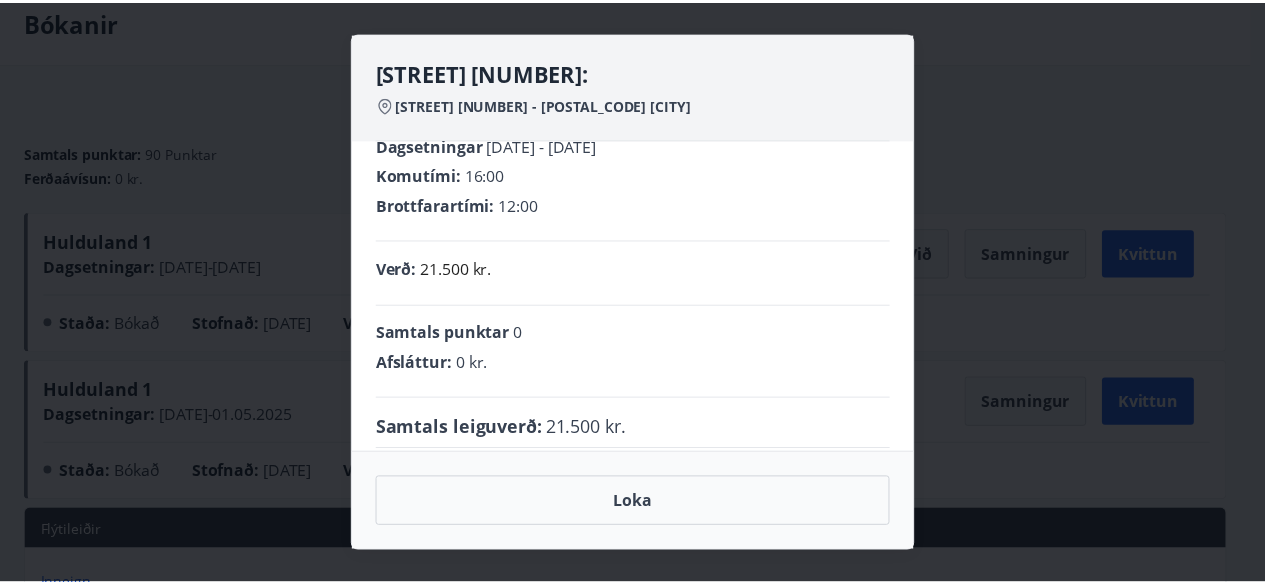 scroll, scrollTop: 47, scrollLeft: 0, axis: vertical 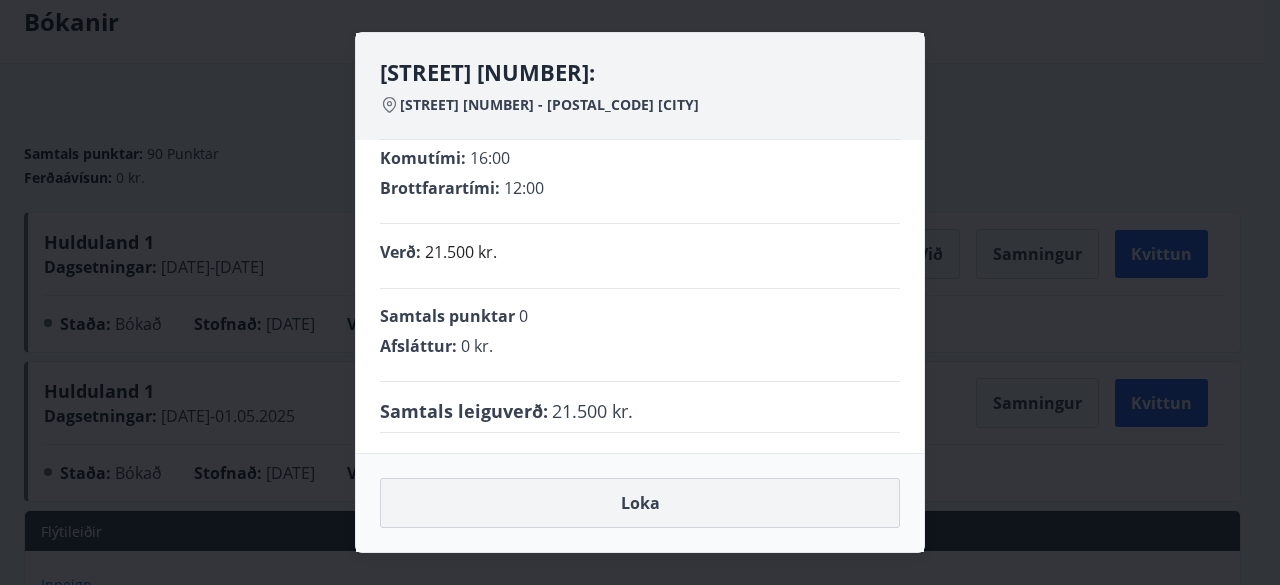click on "Loka" at bounding box center [640, 503] 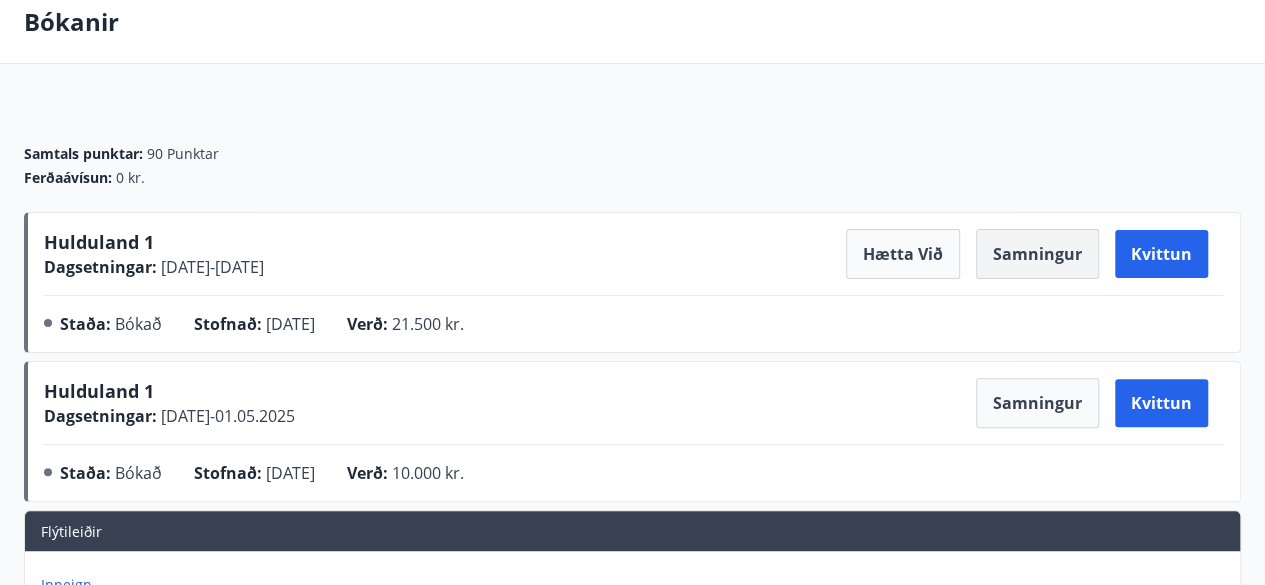 click on "Samningur" at bounding box center [1037, 254] 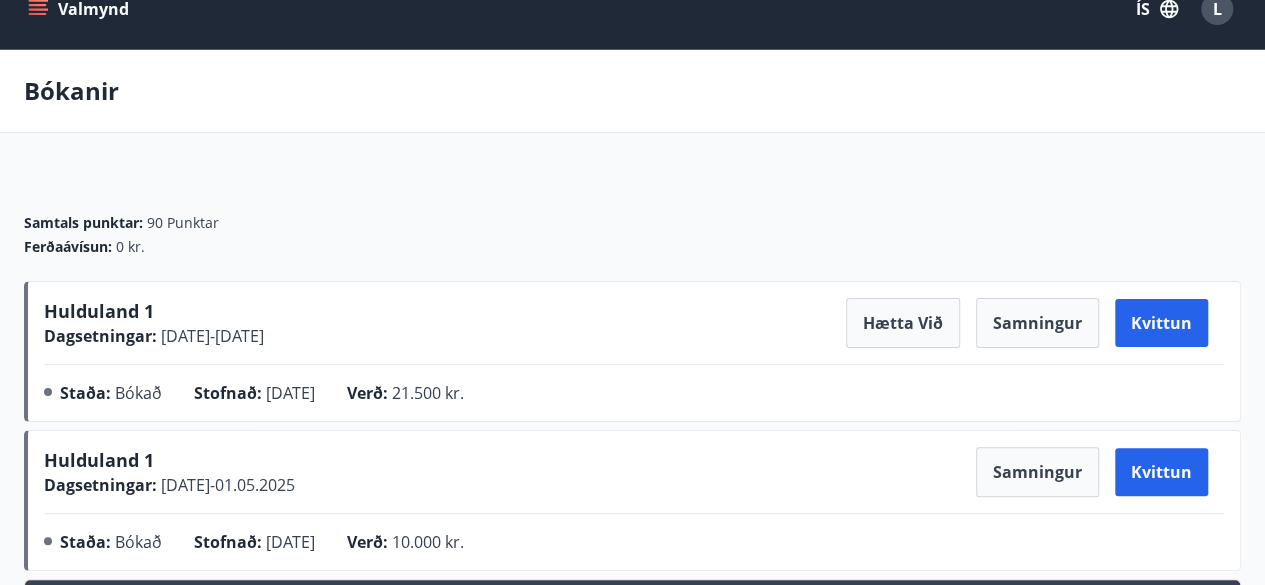 scroll, scrollTop: 0, scrollLeft: 0, axis: both 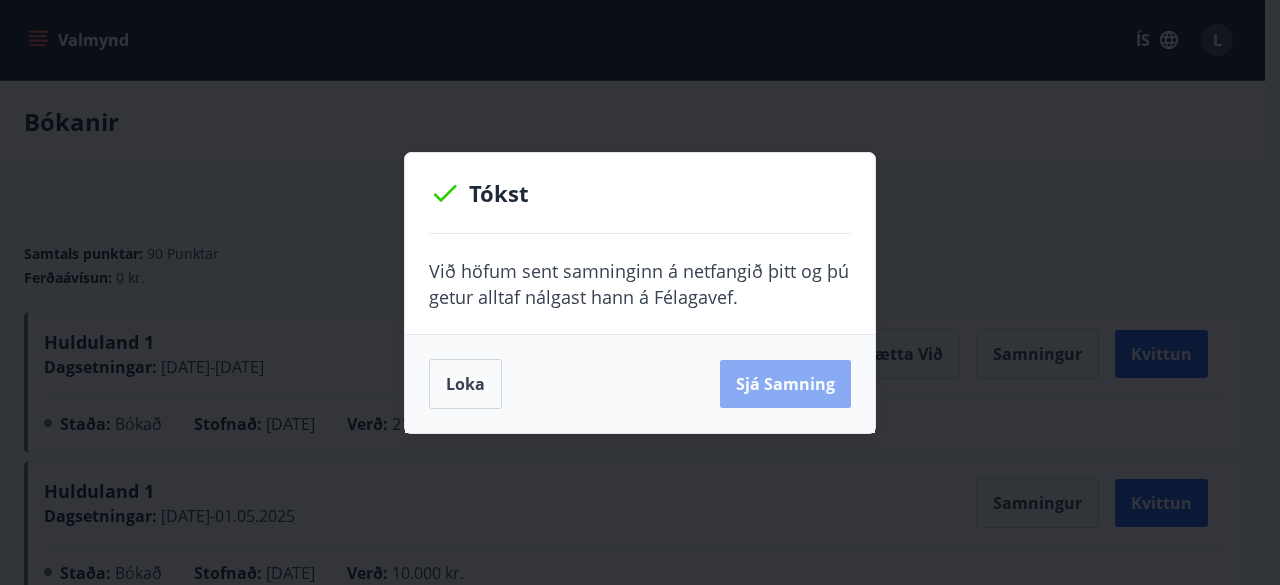 click on "Sjá samning" at bounding box center [785, 384] 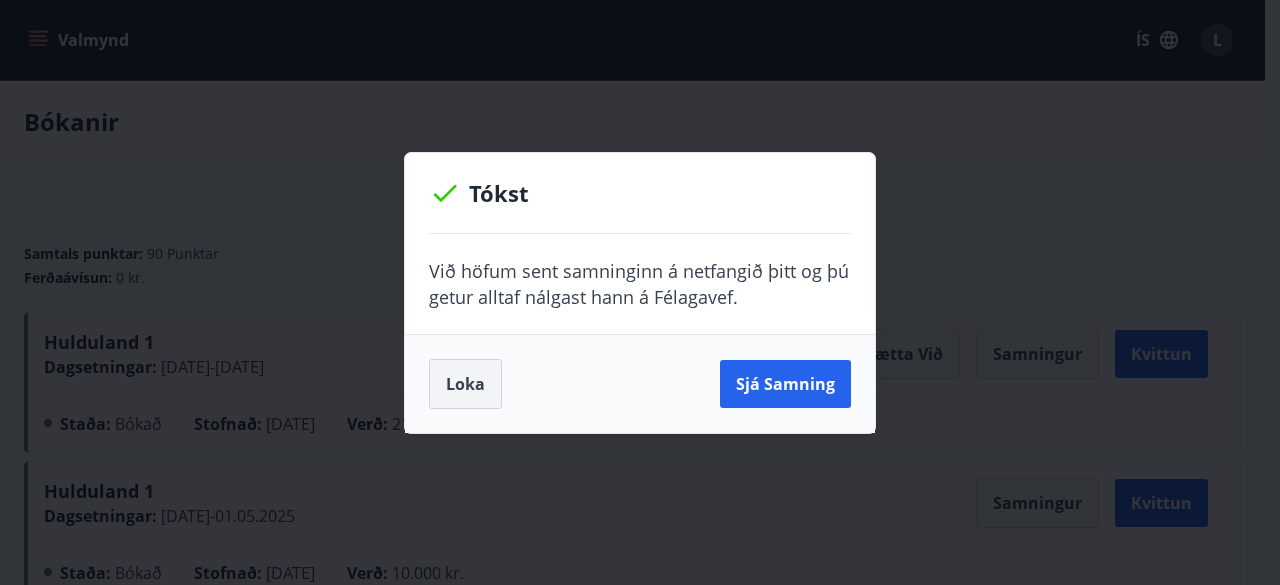 click on "Loka" at bounding box center (465, 384) 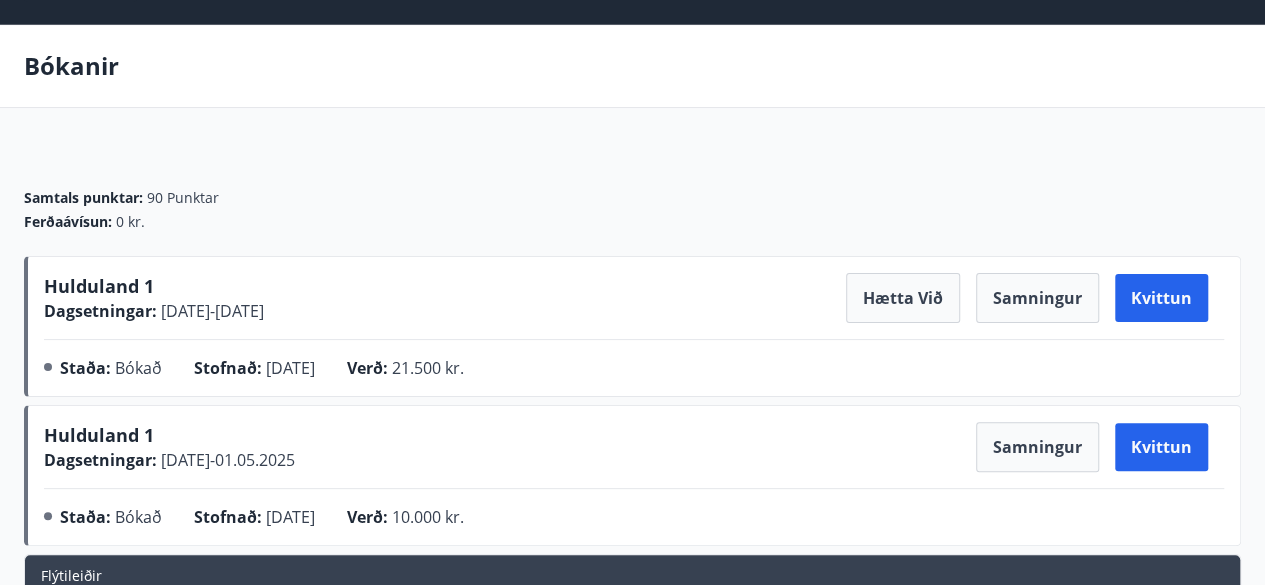 scroll, scrollTop: 0, scrollLeft: 0, axis: both 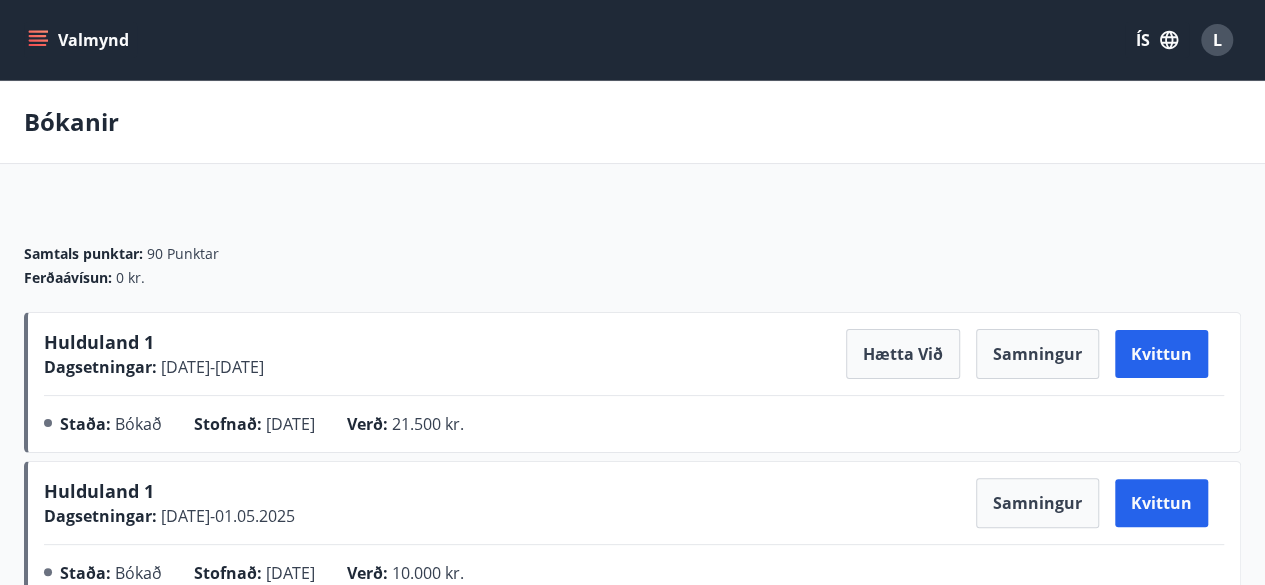 click 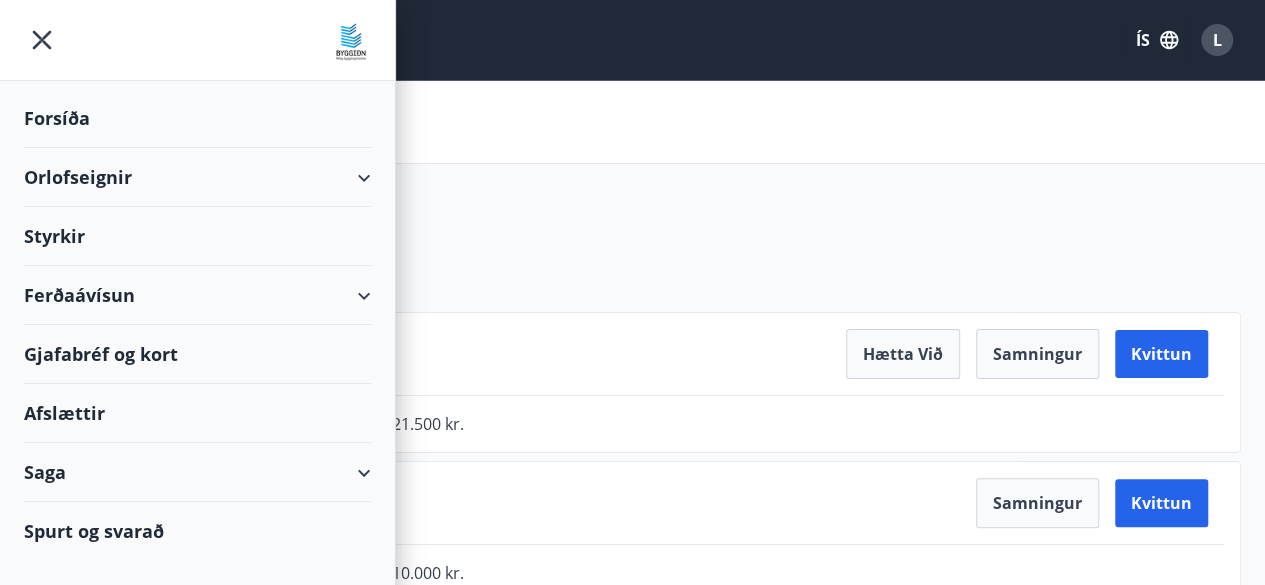 click on "Orlofseignir" at bounding box center [197, 177] 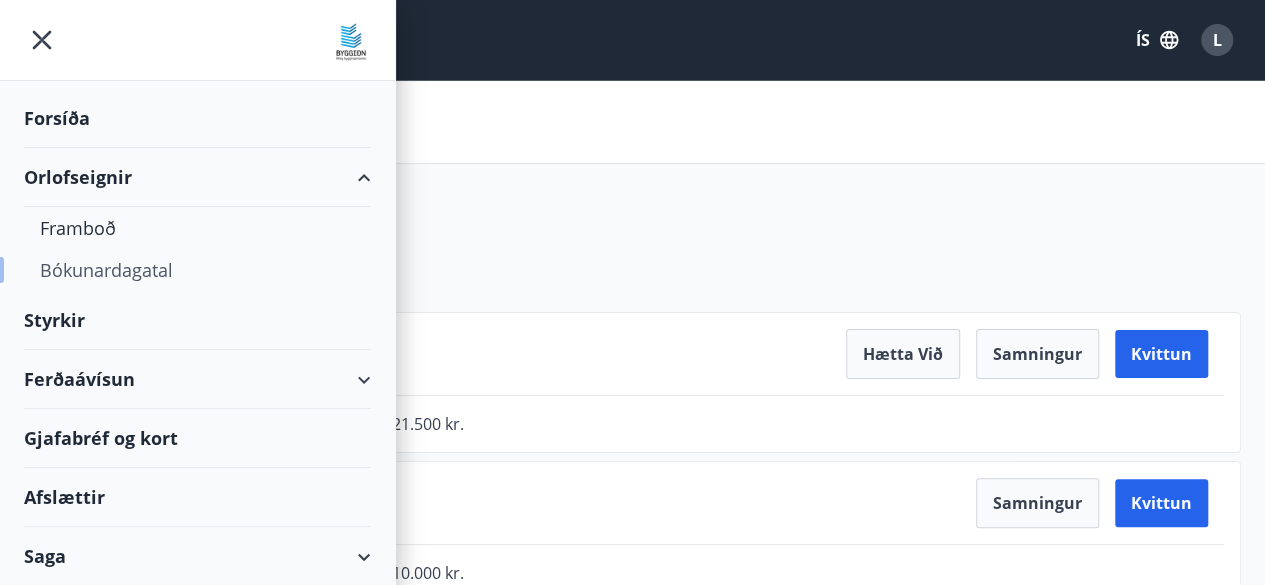 click on "Bókunardagatal" at bounding box center (197, 270) 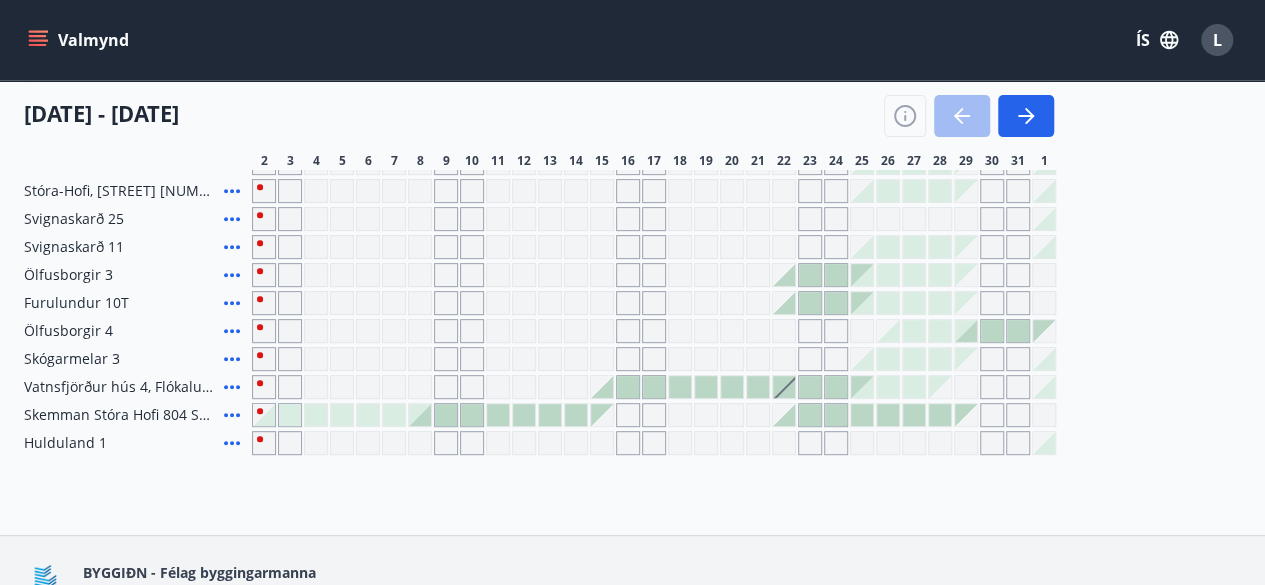 scroll, scrollTop: 300, scrollLeft: 0, axis: vertical 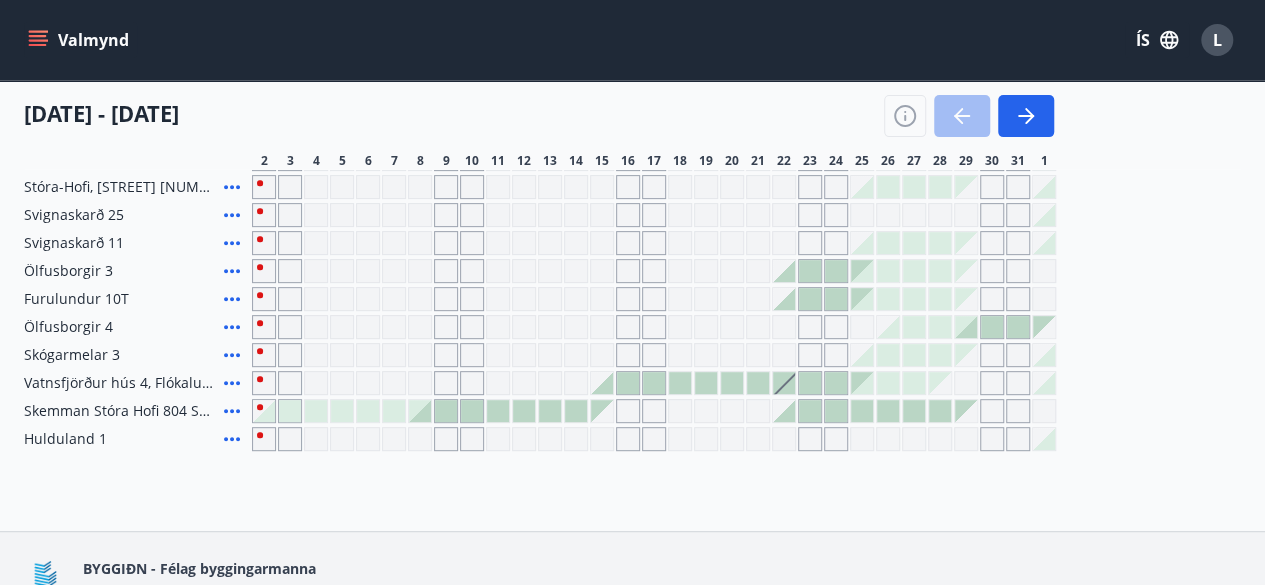 click 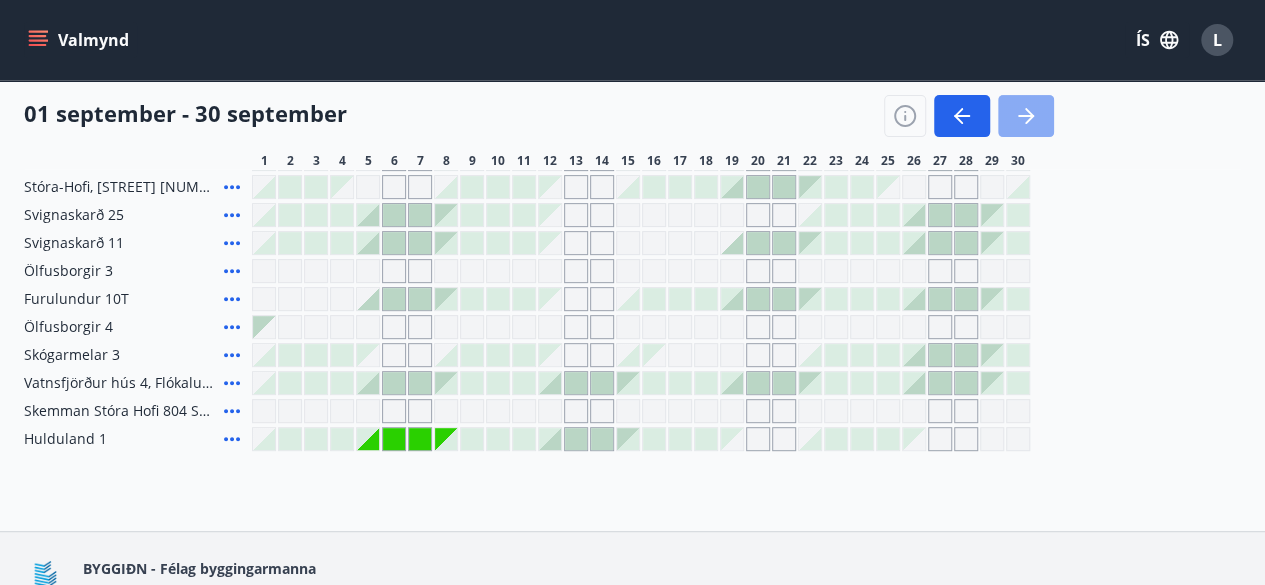 click 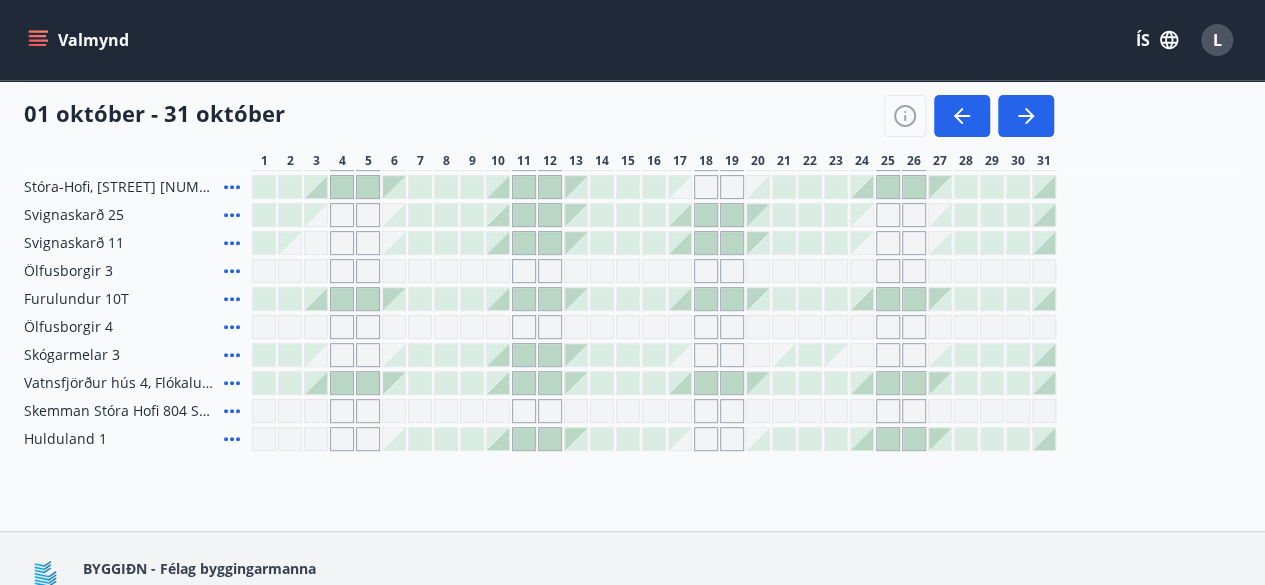click at bounding box center [446, 355] 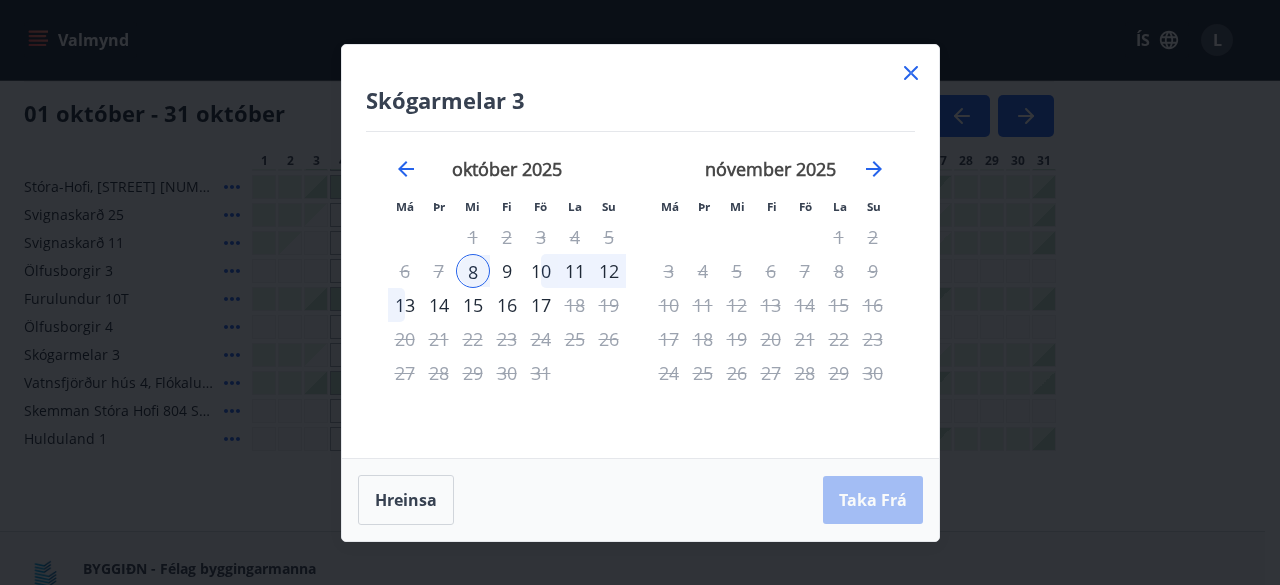 click on "október 2025 1 2 3 4 5 6 7 8 9 10 11 12 13 14 15 16 17 18 19 20 21 22 23 24 25 26 27 28 29 30 31" at bounding box center (507, 296) 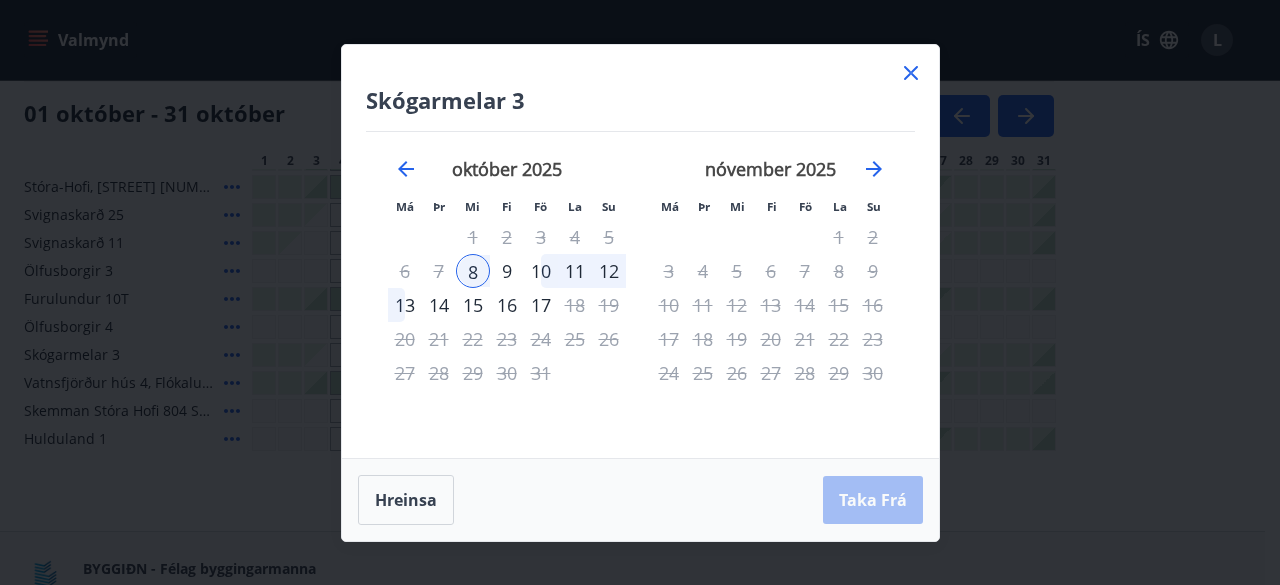 click 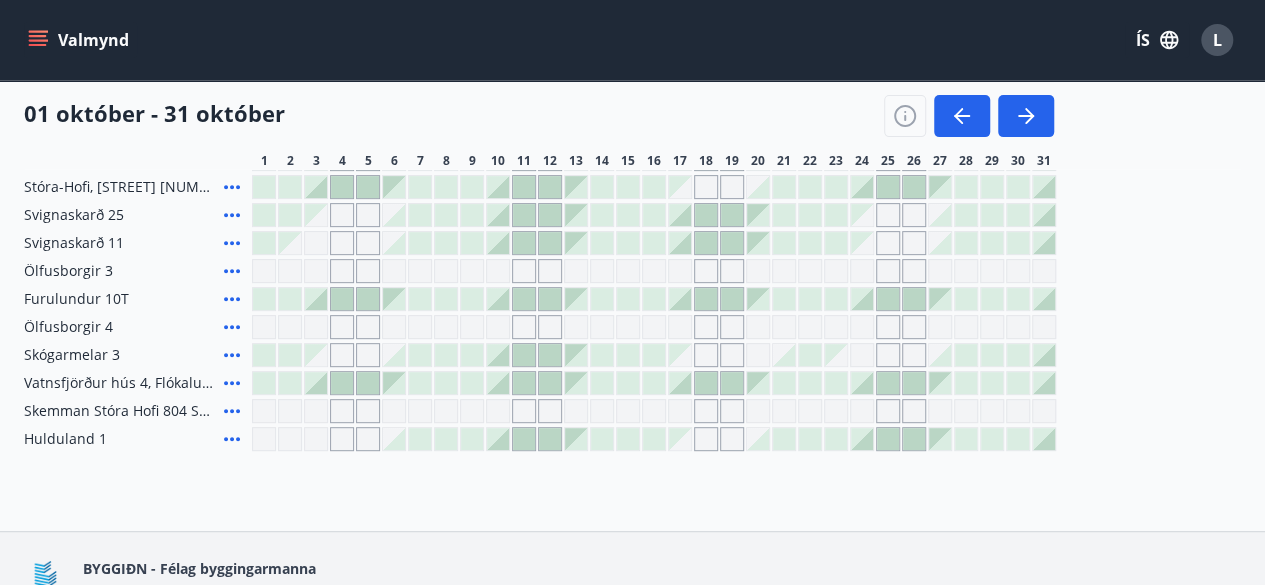 click on "01 október - 31 október" at bounding box center [539, 109] 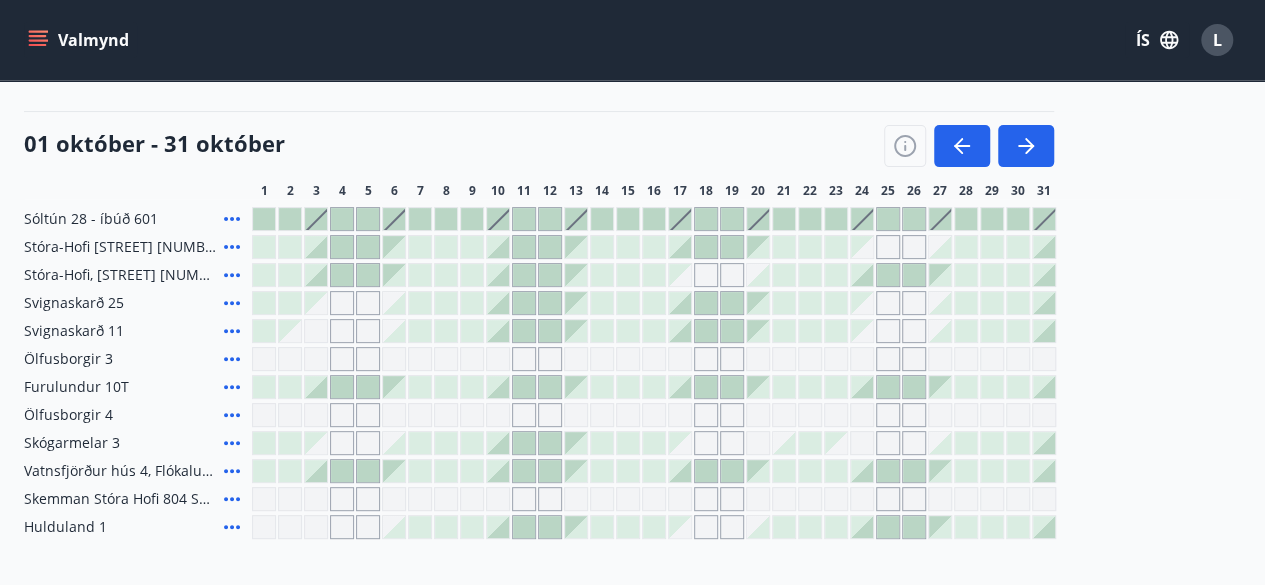 click on "Sóltún 28 - íbúð 601 Stóra-Hofi Hátún 3, 804 Selfoss Stóra-Hofi, Hátún 1, 804 Selfoss Svignaskarð 25 Svignaskarð 11 Ölfusborgir 3 Furulundur 10T Ölfusborgir 4 Skógarmelar 3 Vatnsfjörður hús 4, Flókalundur Skemman Stóra Hofi 804 Selfoss Hulduland 1" at bounding box center (632, 373) 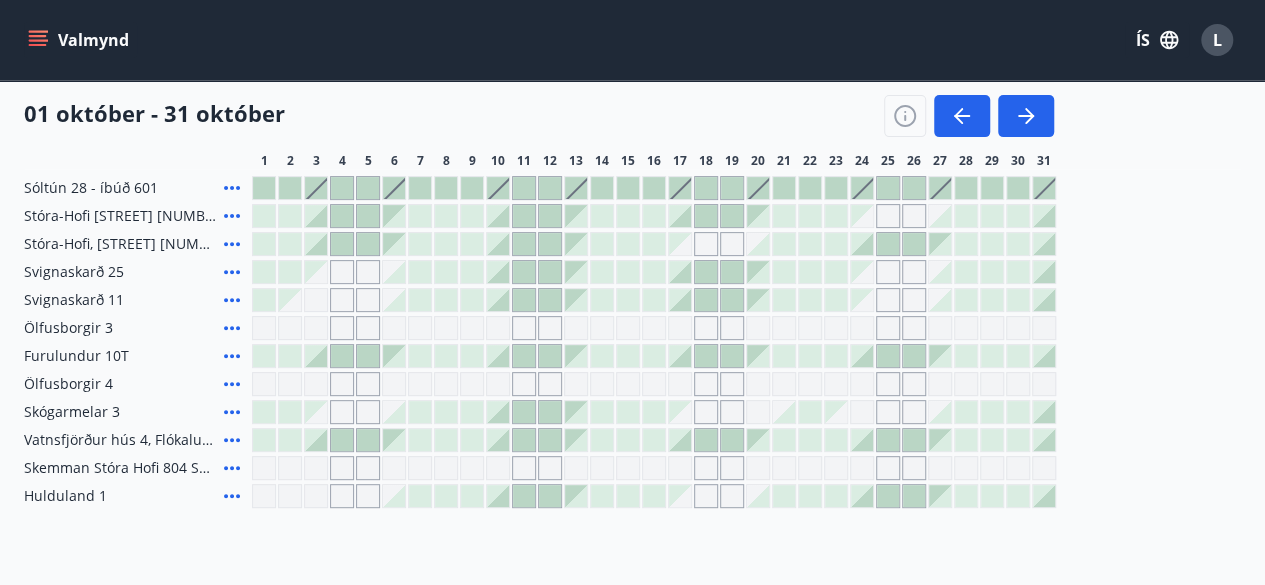 scroll, scrollTop: 212, scrollLeft: 0, axis: vertical 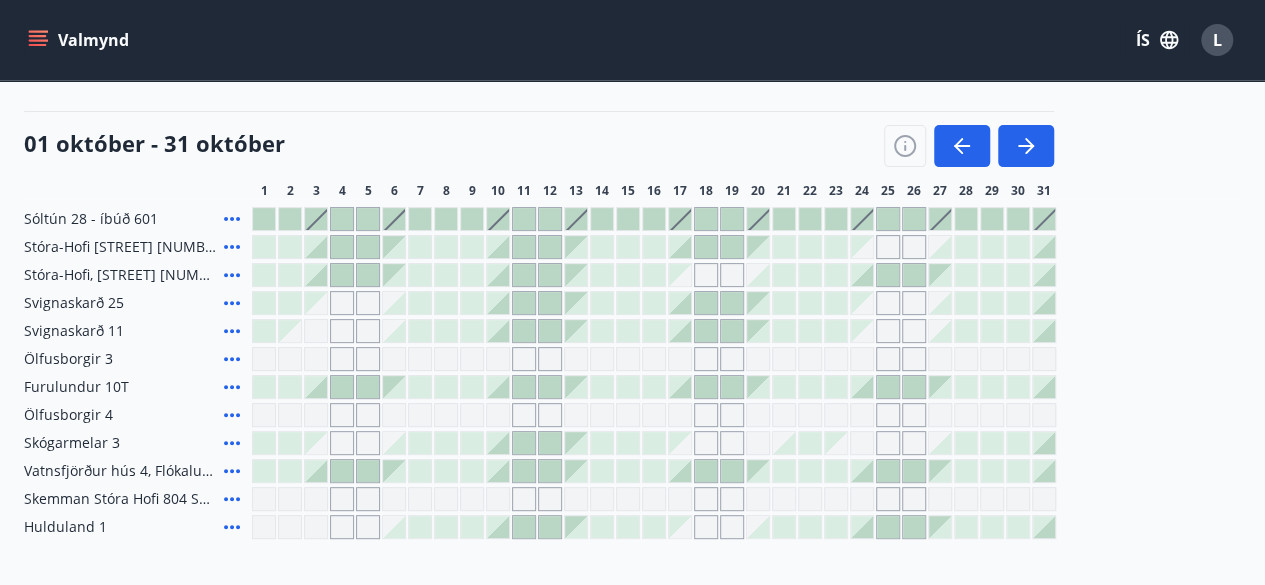 click on "Sóltún 28 - íbúð 601 Stóra-Hofi Hátún 3, 804 Selfoss Stóra-Hofi, Hátún 1, 804 Selfoss Svignaskarð 25 Svignaskarð 11 Ölfusborgir 3 Furulundur 10T Ölfusborgir 4 Skógarmelar 3 Vatnsfjörður hús 4, Flókalundur Skemman Stóra Hofi 804 Selfoss Hulduland 1" at bounding box center (632, 373) 